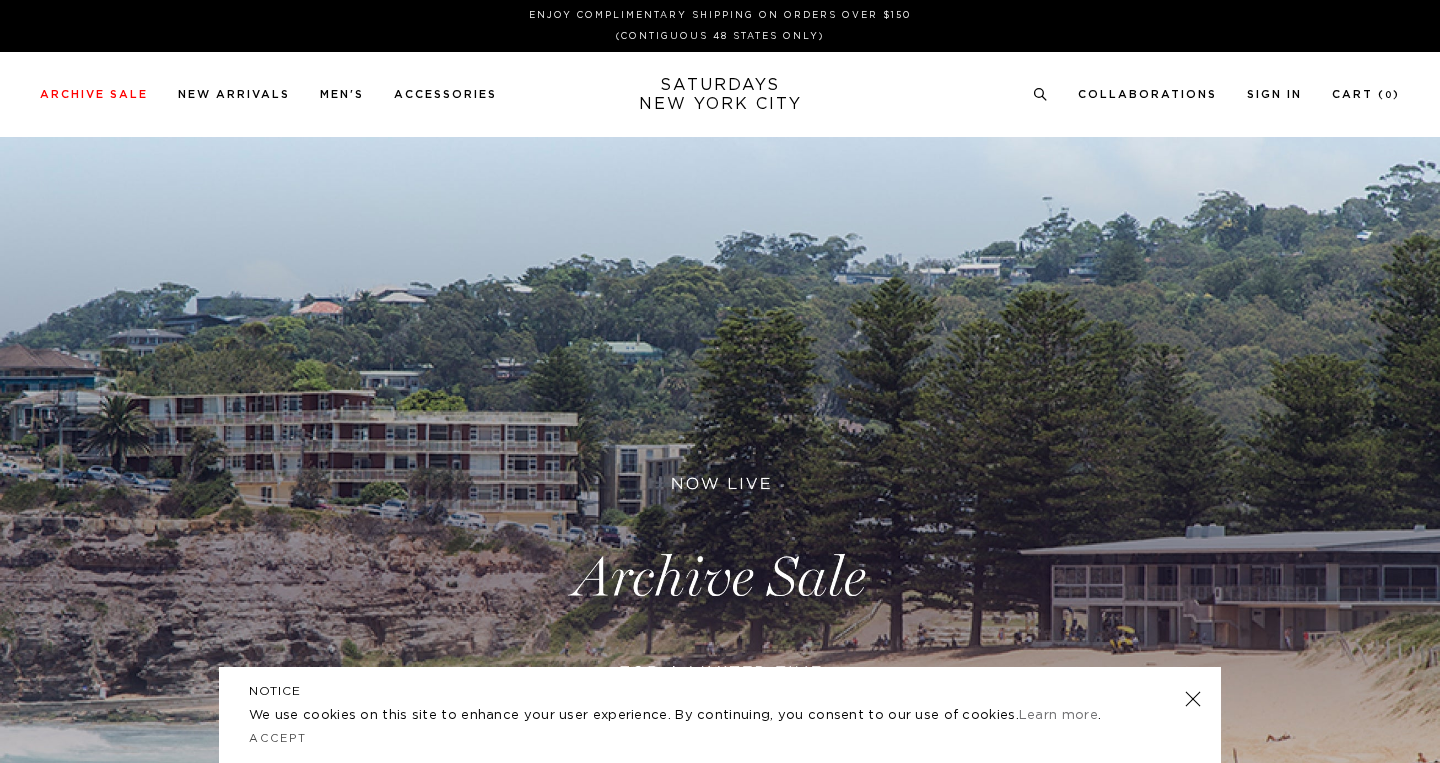 scroll, scrollTop: 0, scrollLeft: 0, axis: both 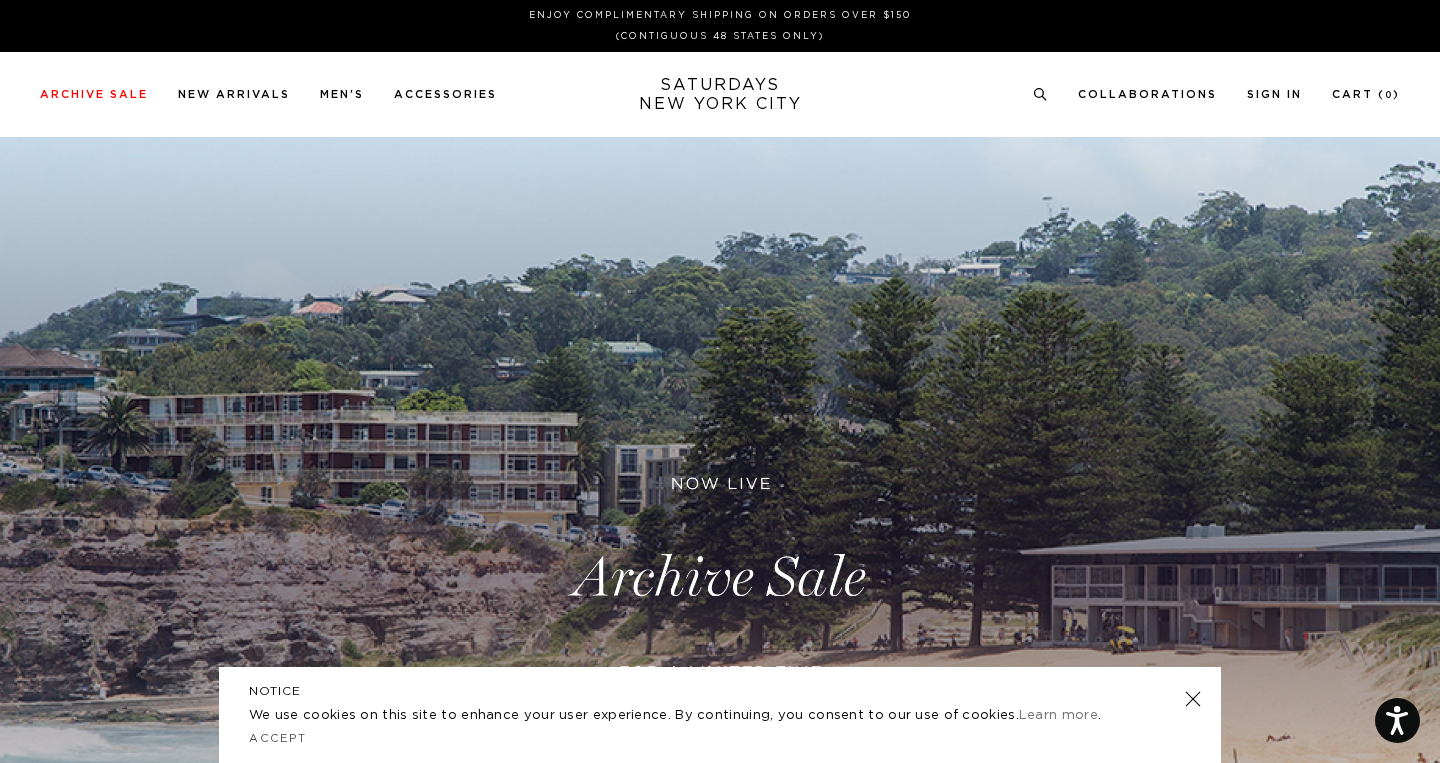 click at bounding box center [720, 578] 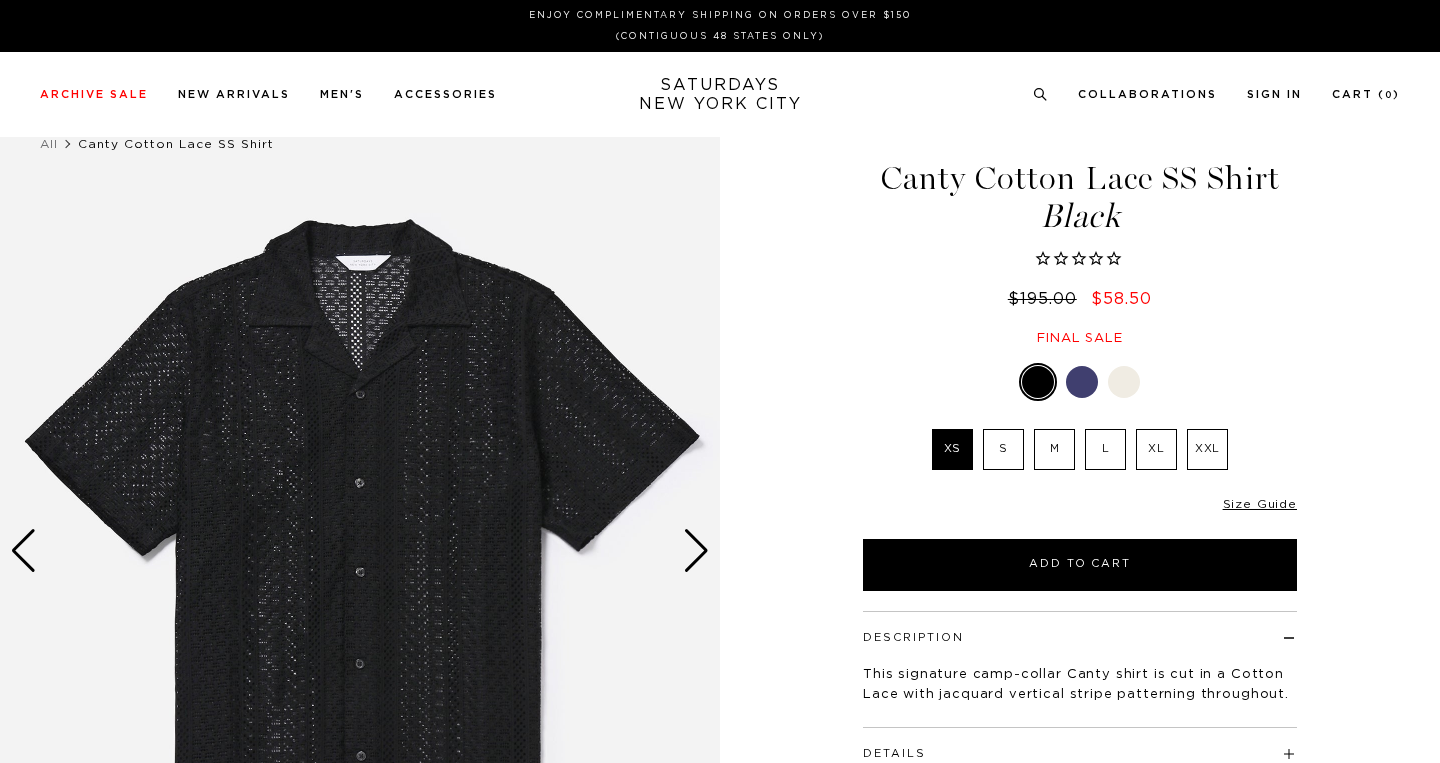scroll, scrollTop: 0, scrollLeft: 0, axis: both 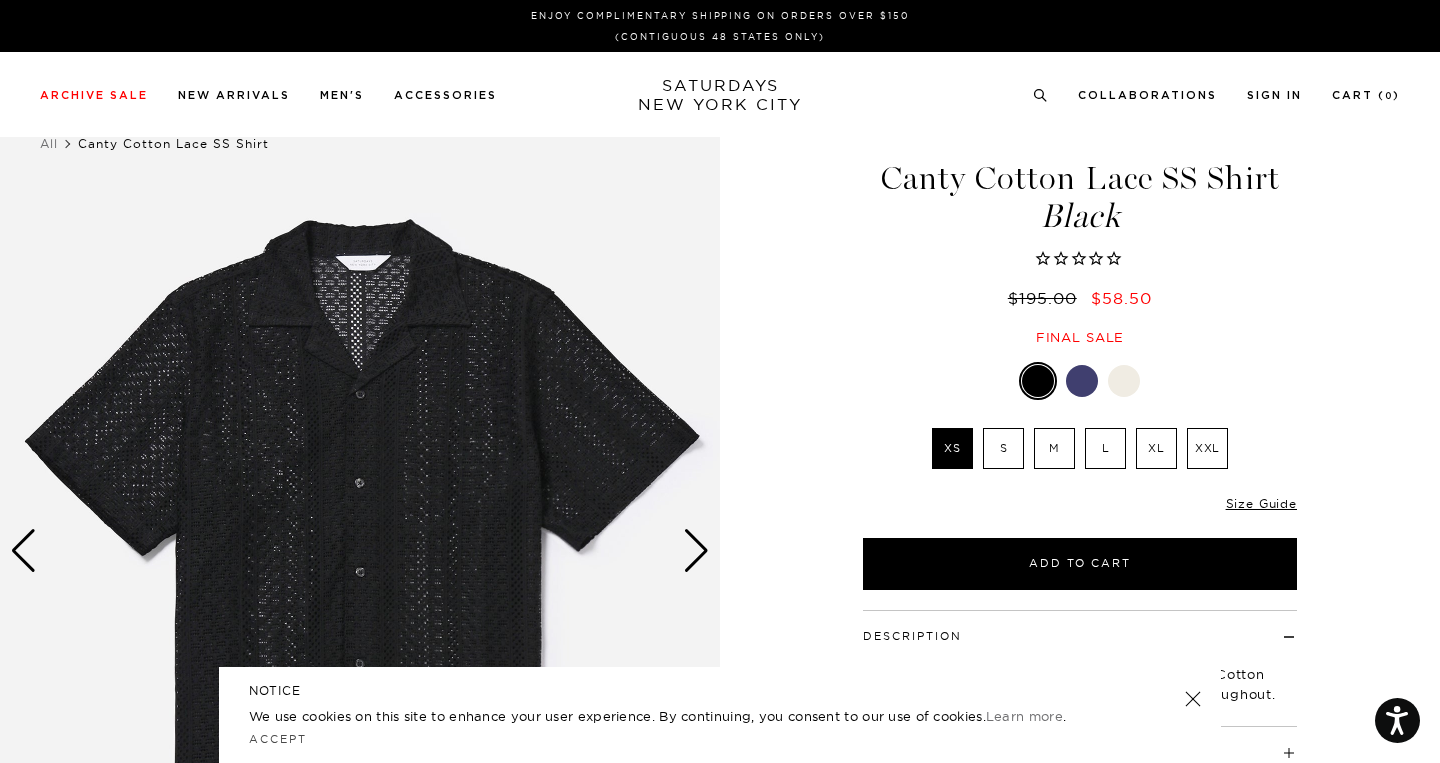 click on "1  /  6" at bounding box center [720, 551] 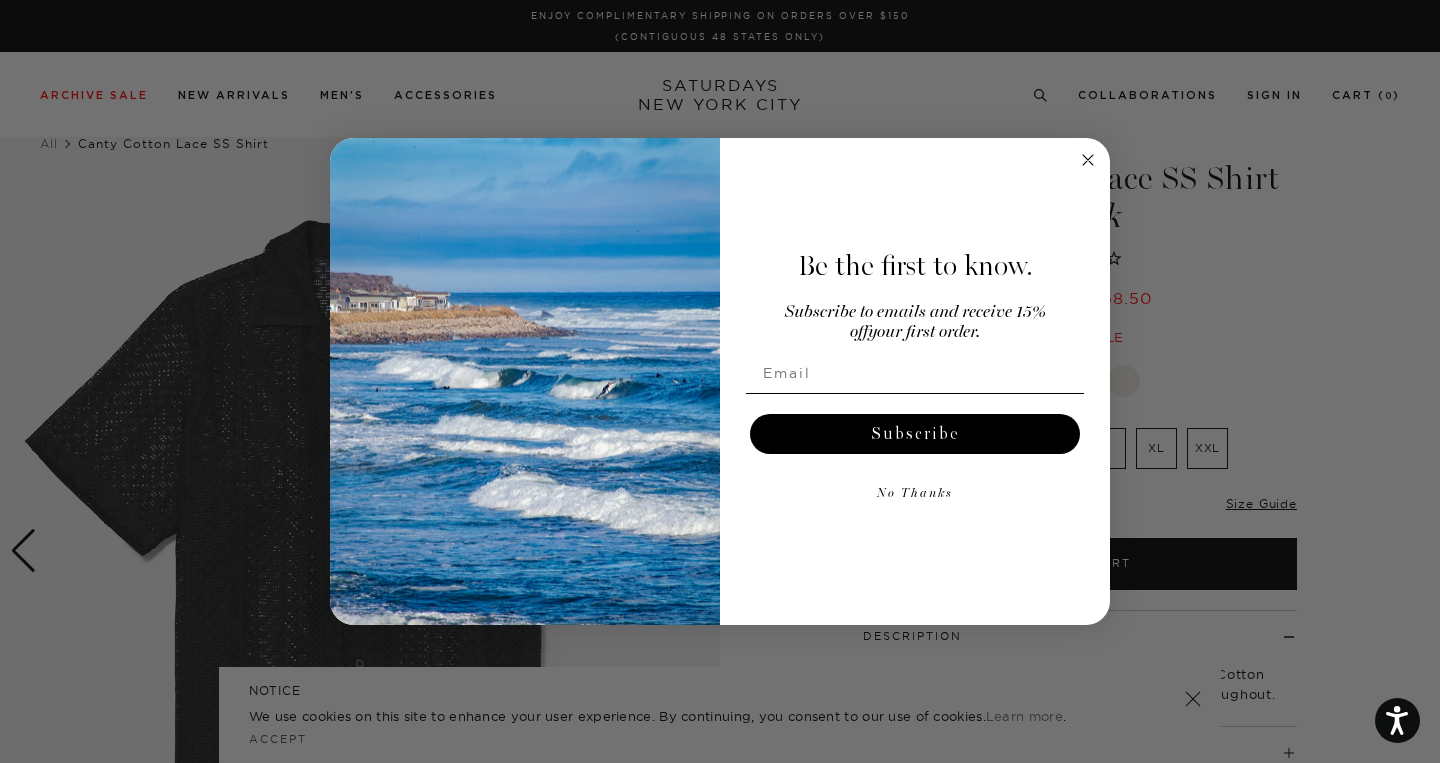 click 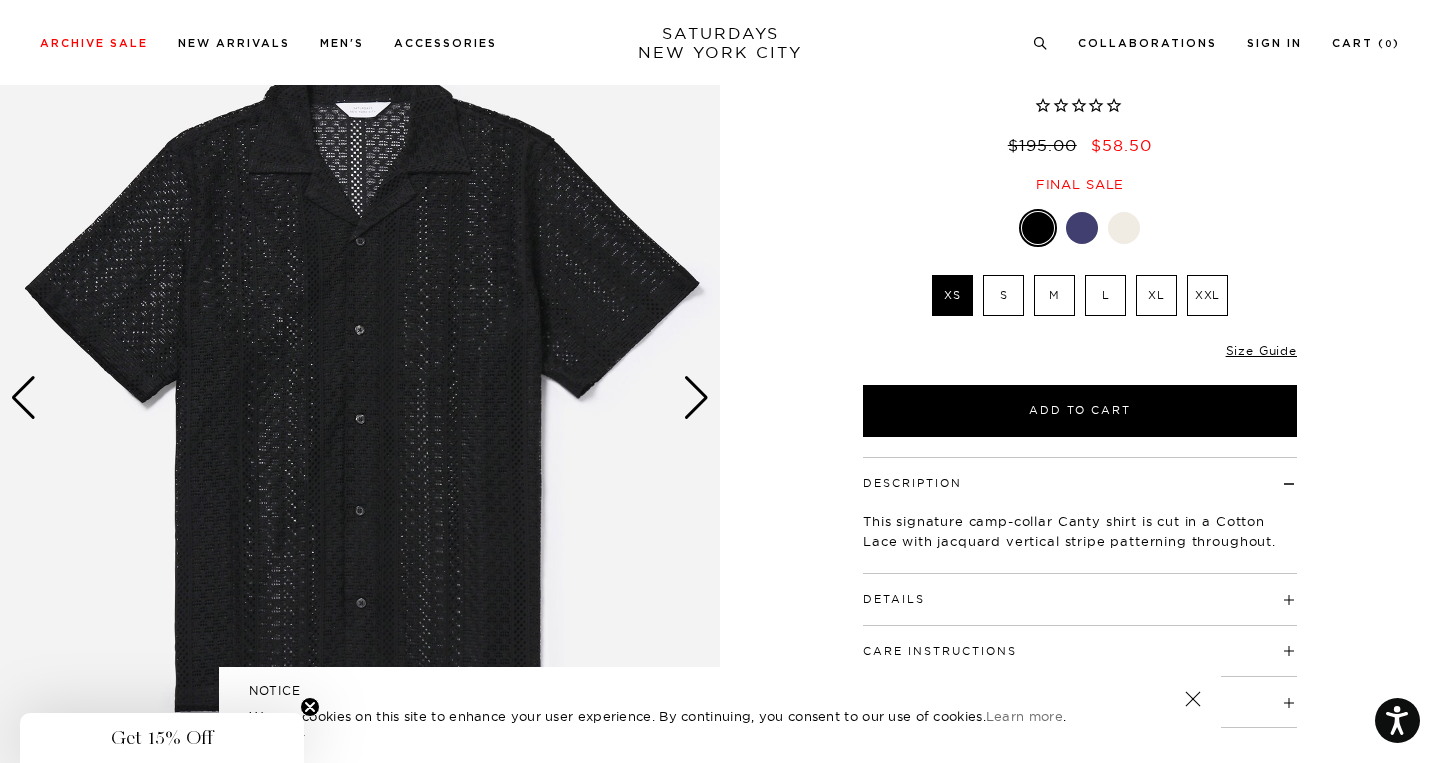 scroll, scrollTop: 177, scrollLeft: 0, axis: vertical 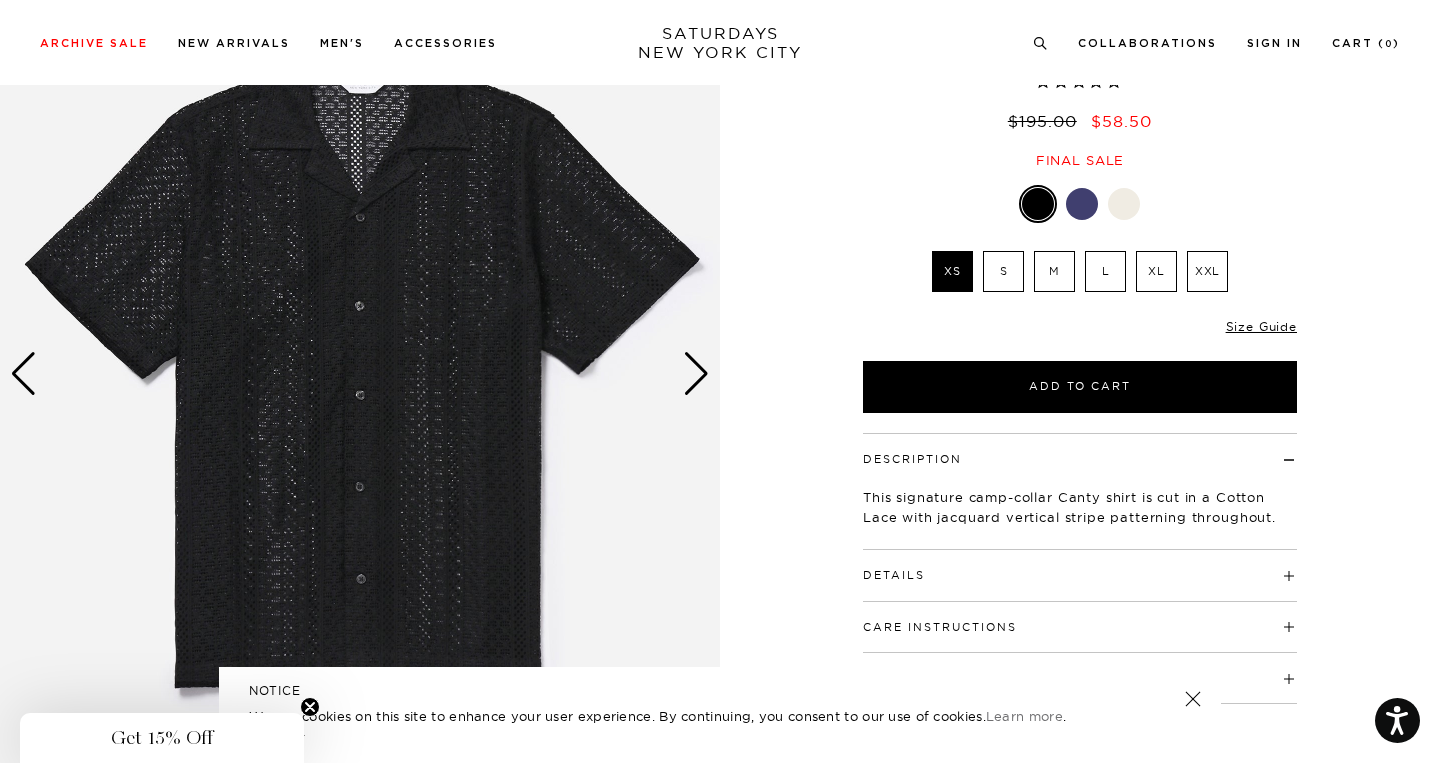 click at bounding box center [696, 374] 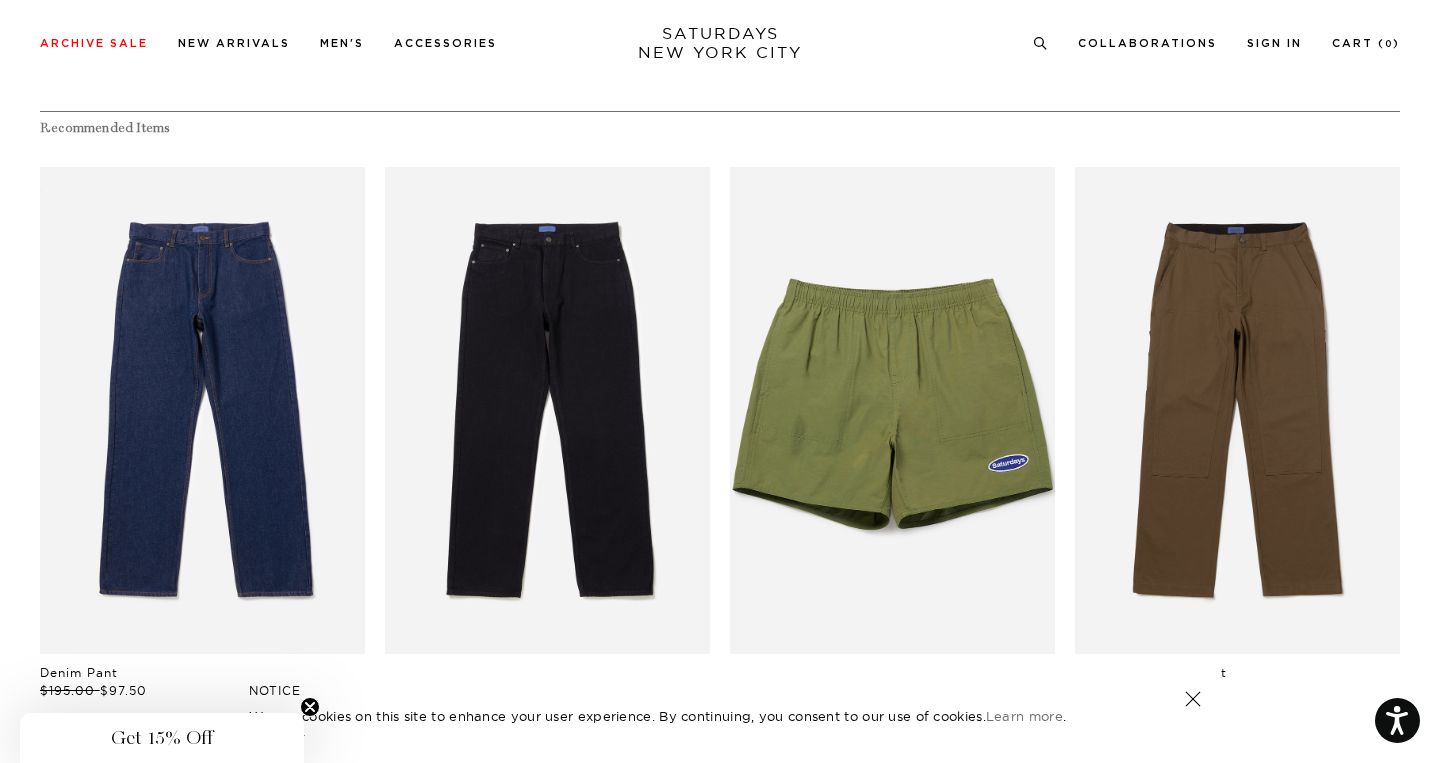 scroll, scrollTop: 1014, scrollLeft: 0, axis: vertical 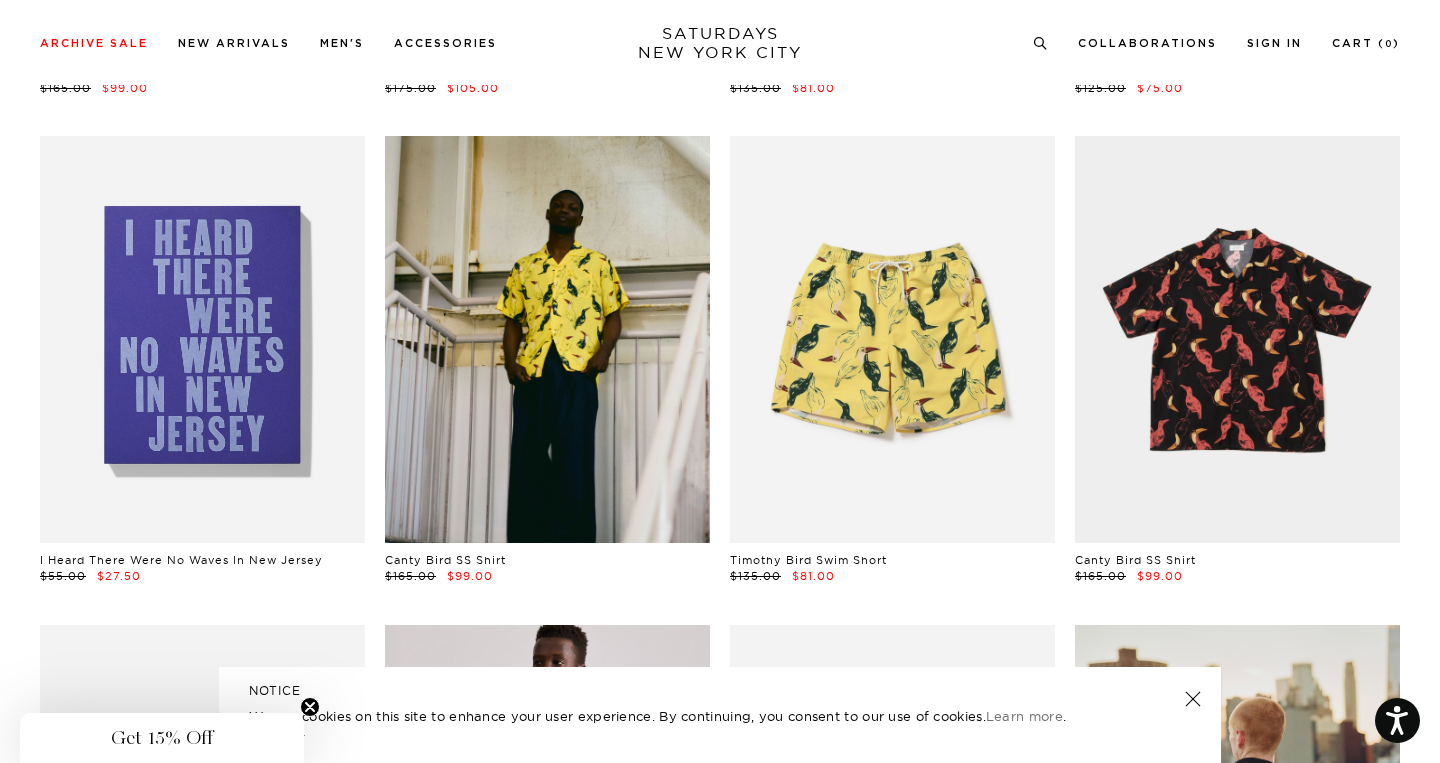 click at bounding box center [547, 339] 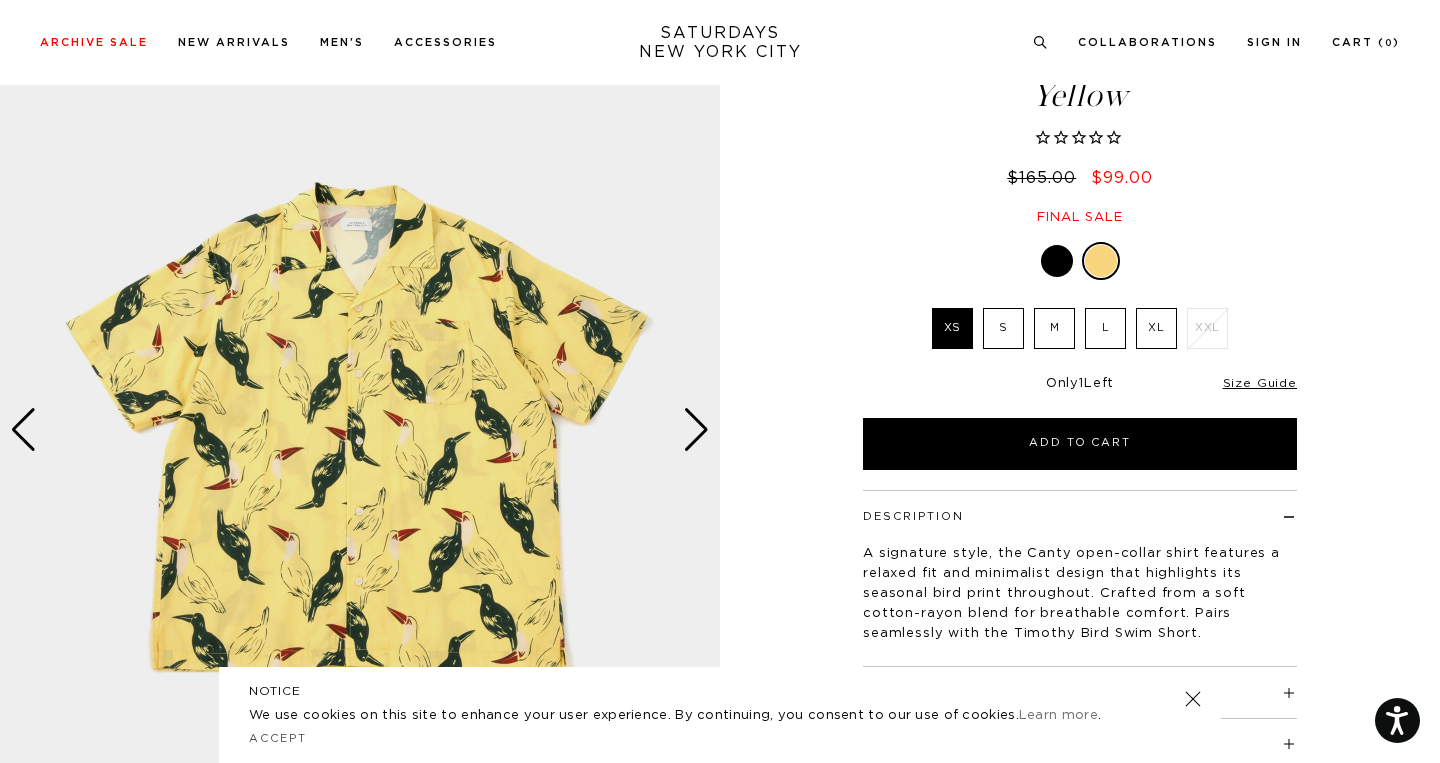 scroll, scrollTop: 122, scrollLeft: 0, axis: vertical 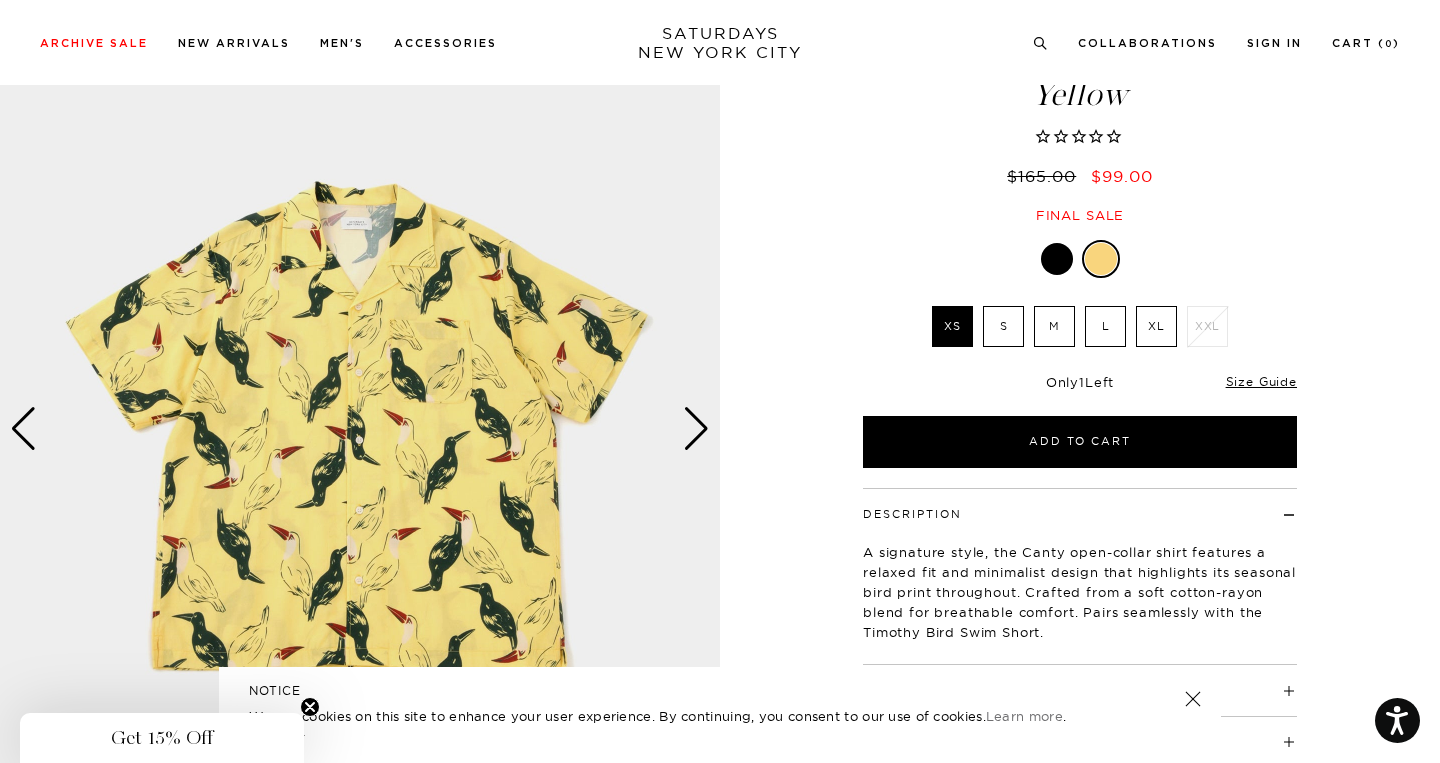 click at bounding box center [1057, 259] 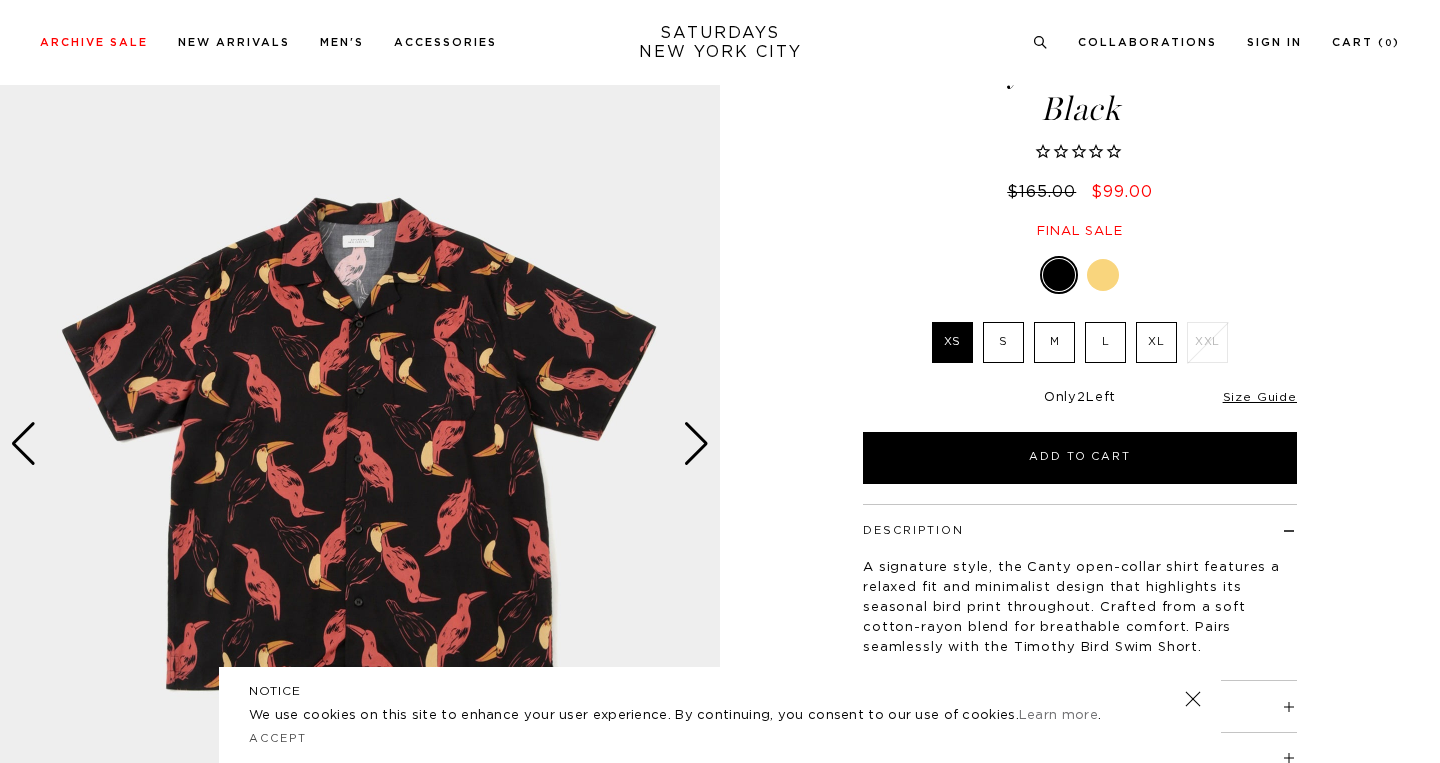 scroll, scrollTop: 156, scrollLeft: 0, axis: vertical 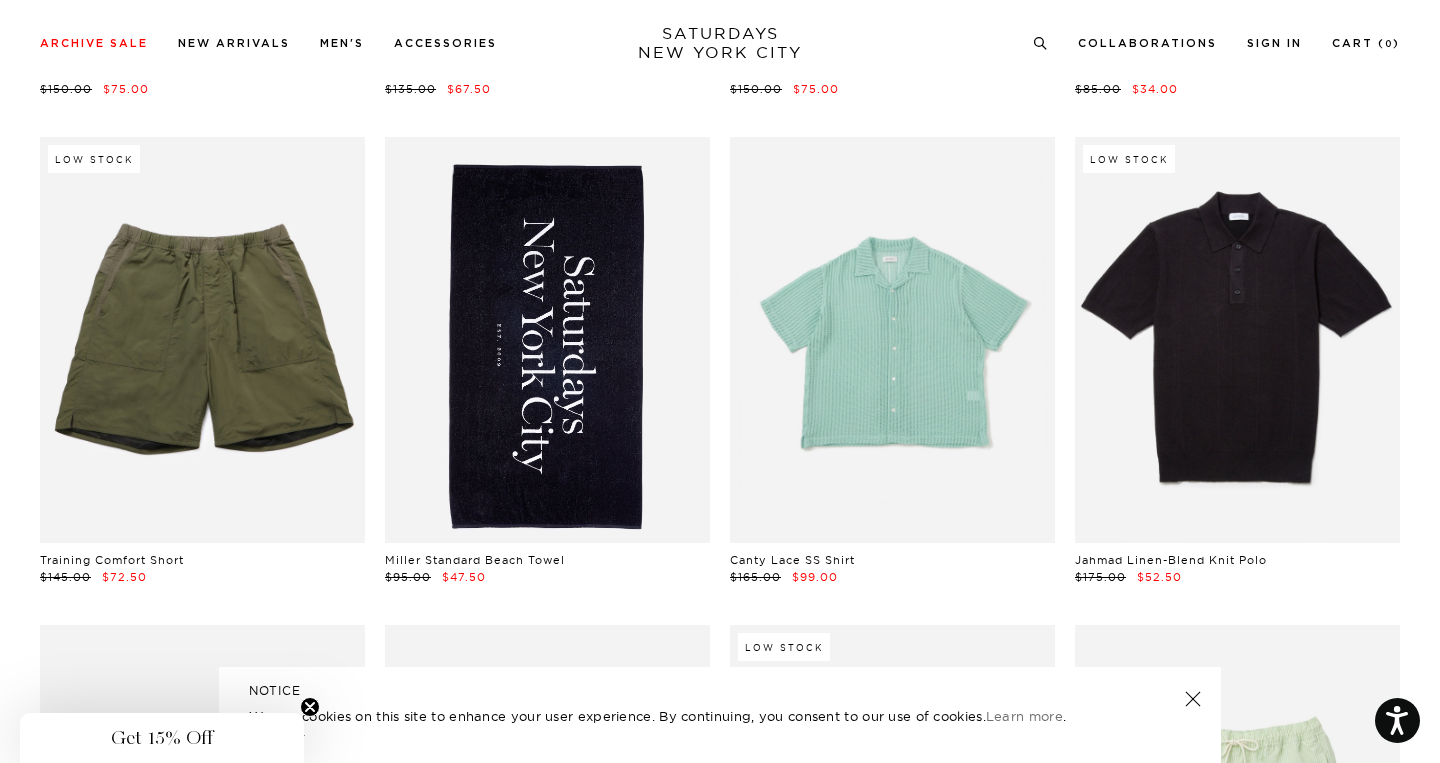 click at bounding box center [892, 340] 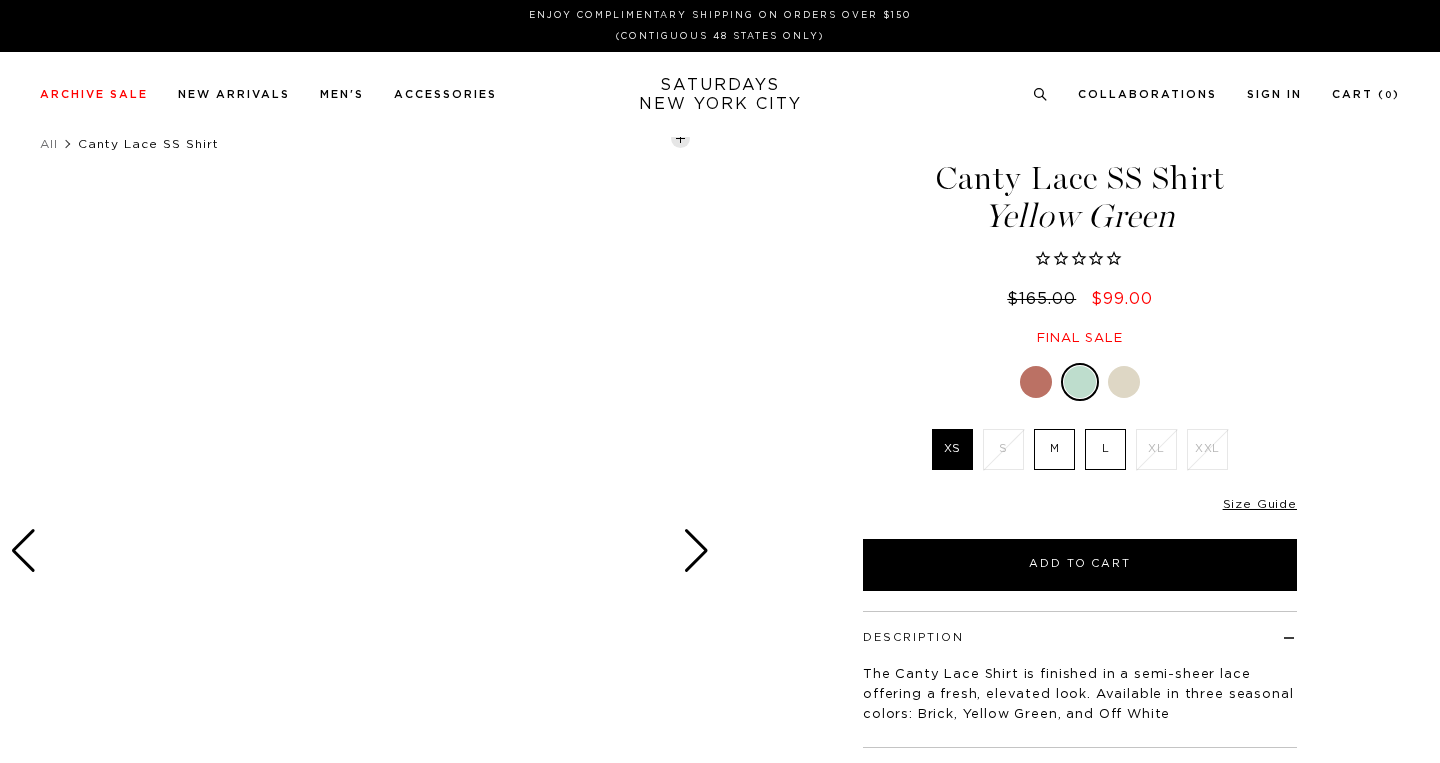 scroll, scrollTop: 0, scrollLeft: 0, axis: both 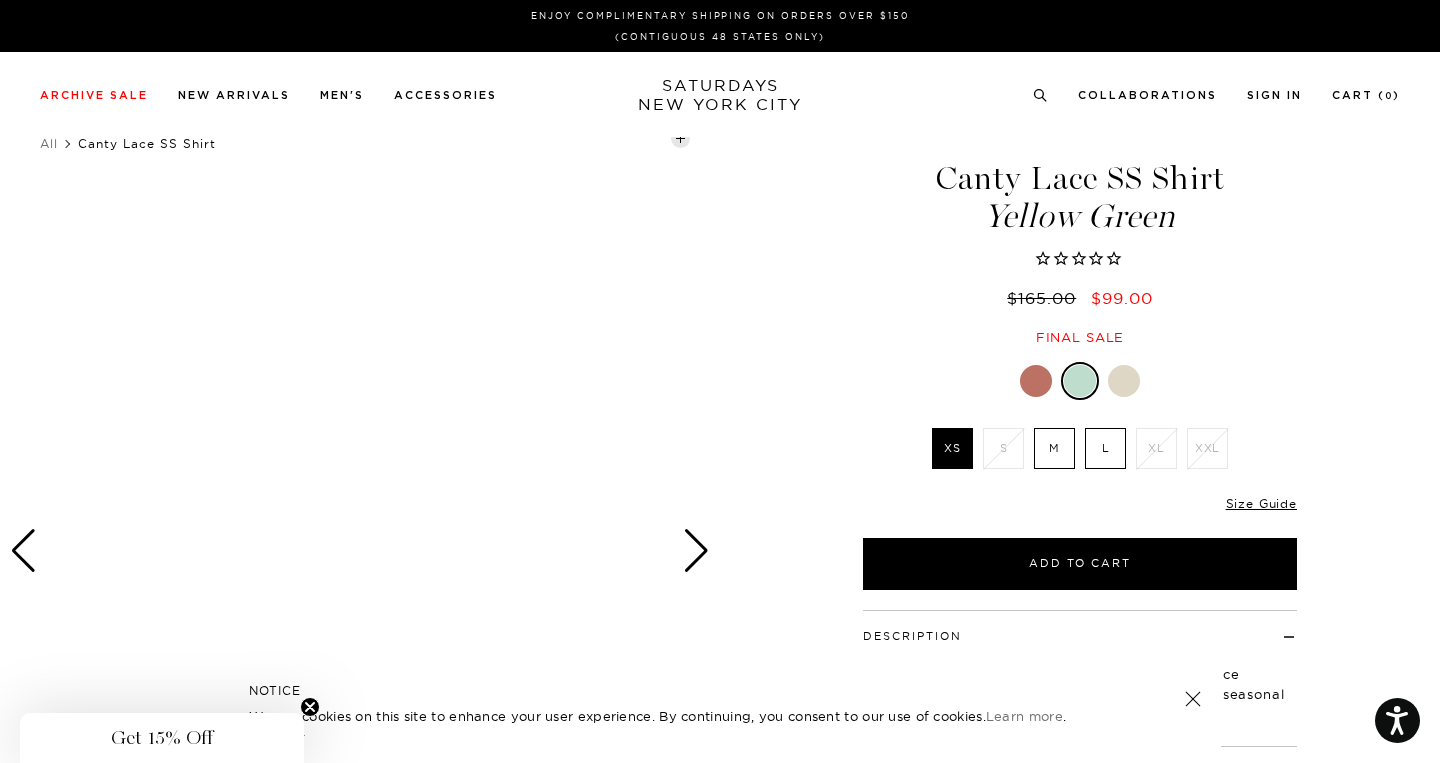 click at bounding box center [1036, 381] 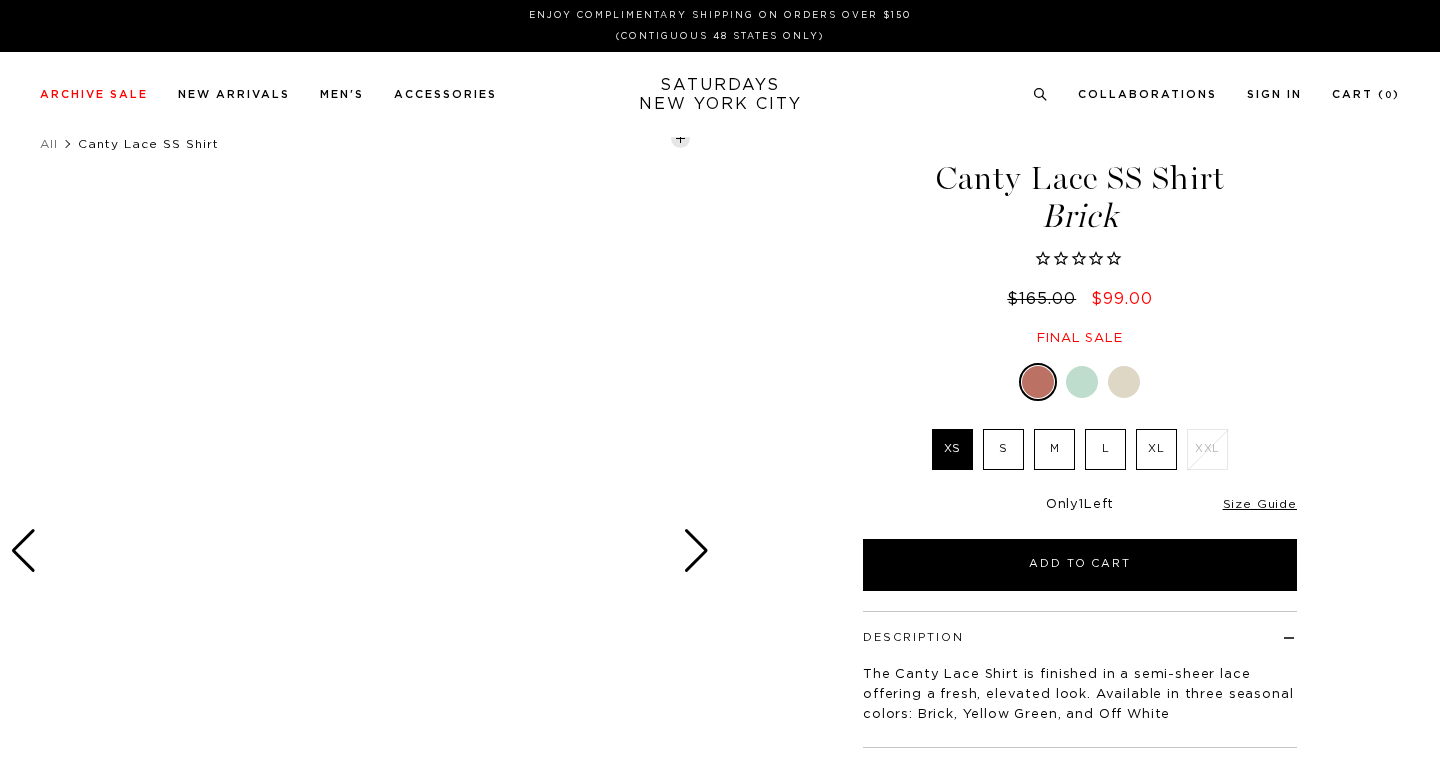 scroll, scrollTop: 0, scrollLeft: 0, axis: both 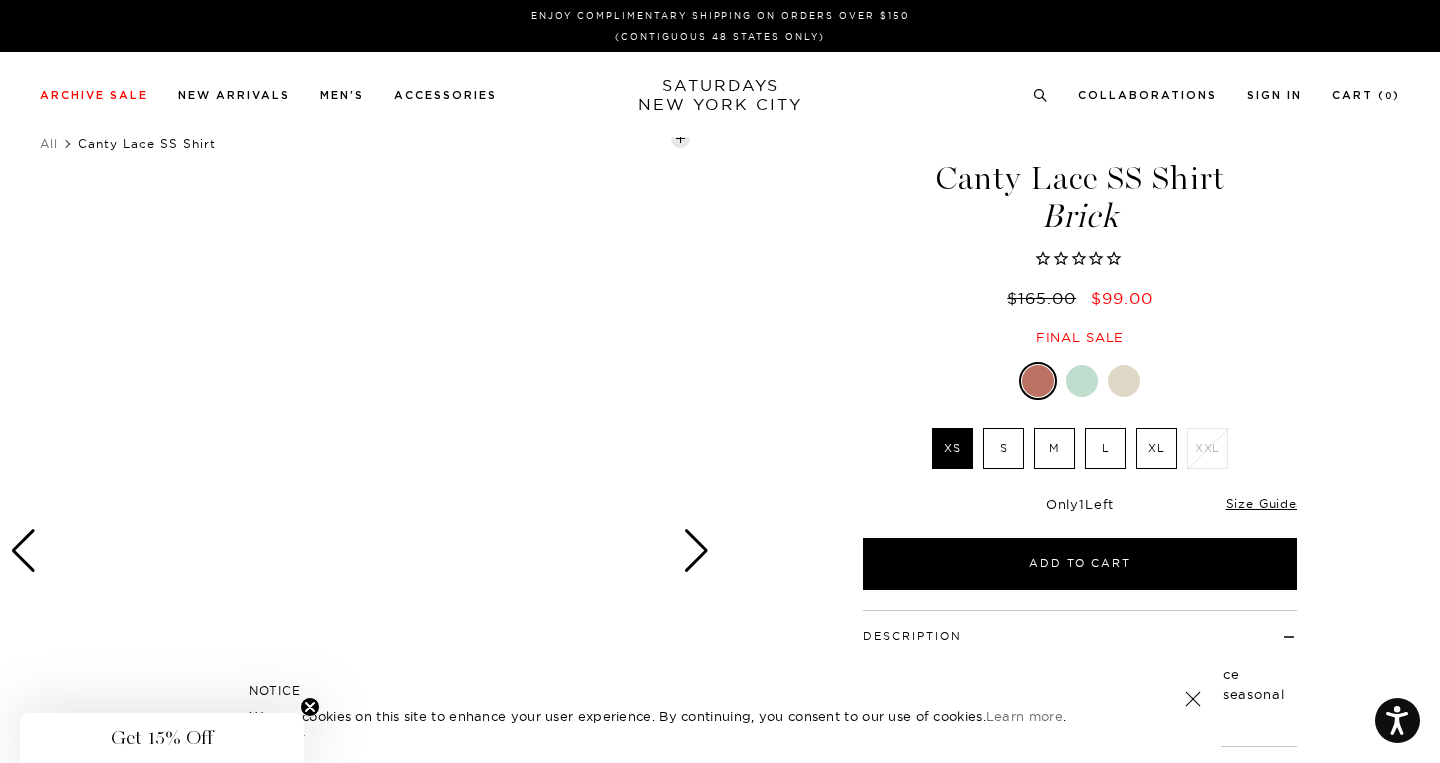 drag, startPoint x: 1201, startPoint y: 697, endPoint x: 1213, endPoint y: 660, distance: 38.8973 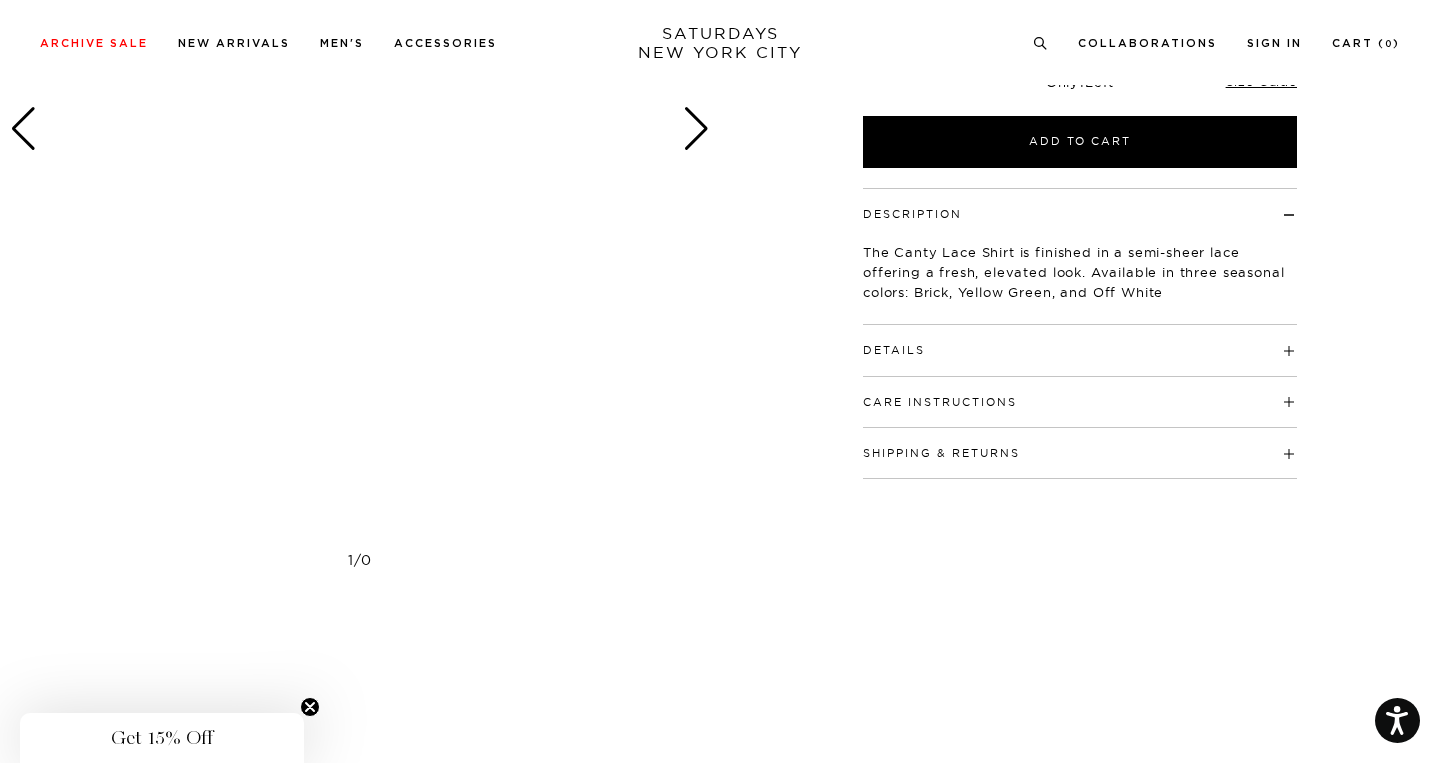 scroll, scrollTop: 373, scrollLeft: 0, axis: vertical 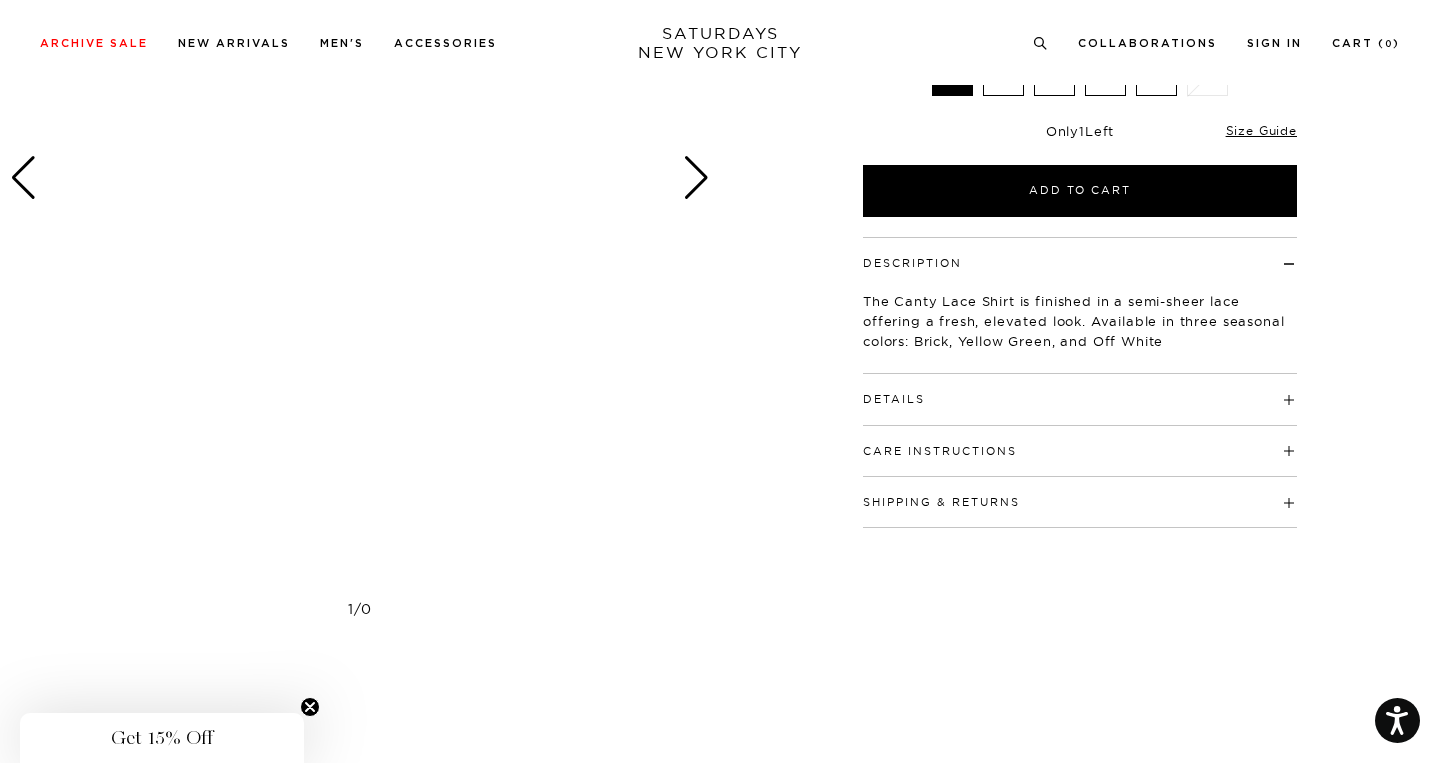 click at bounding box center (696, 178) 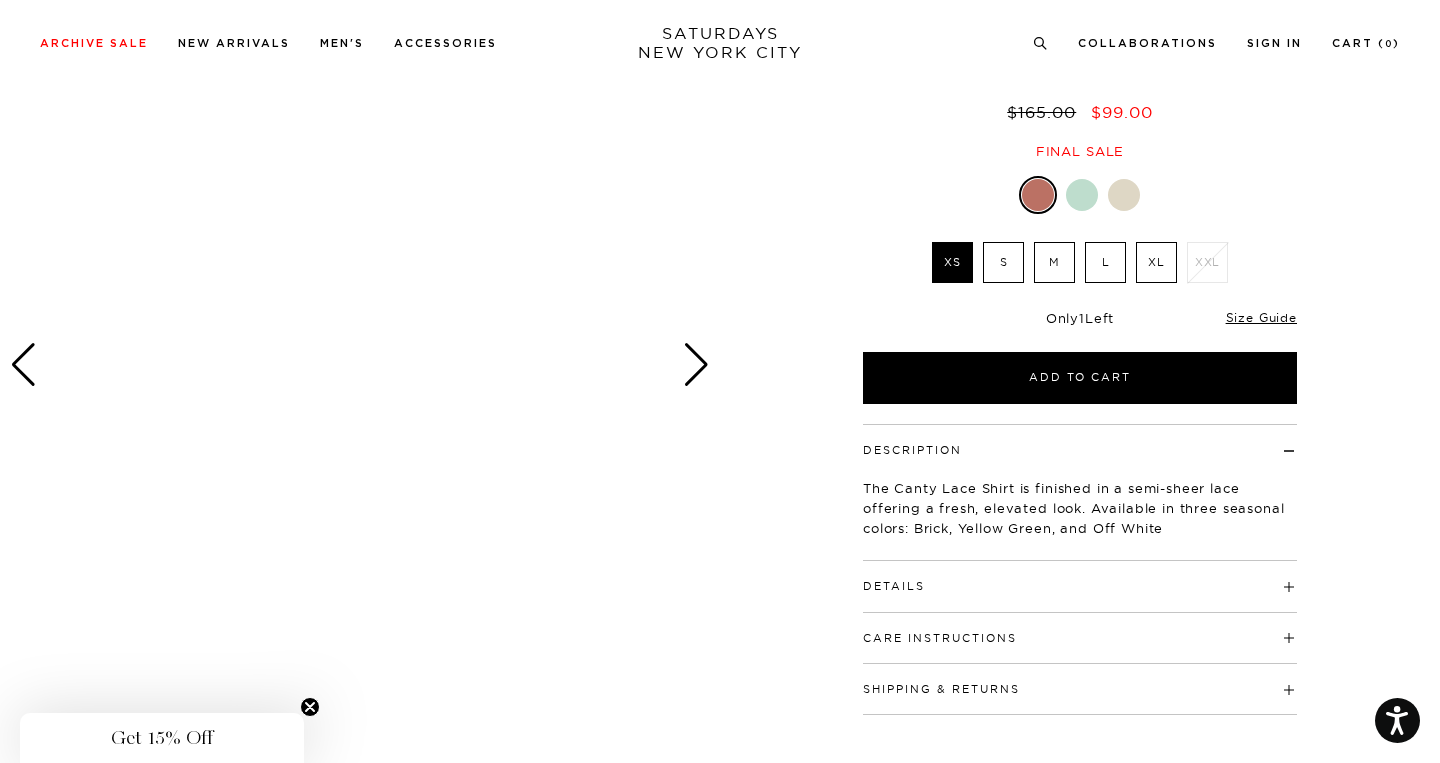 scroll, scrollTop: 206, scrollLeft: 0, axis: vertical 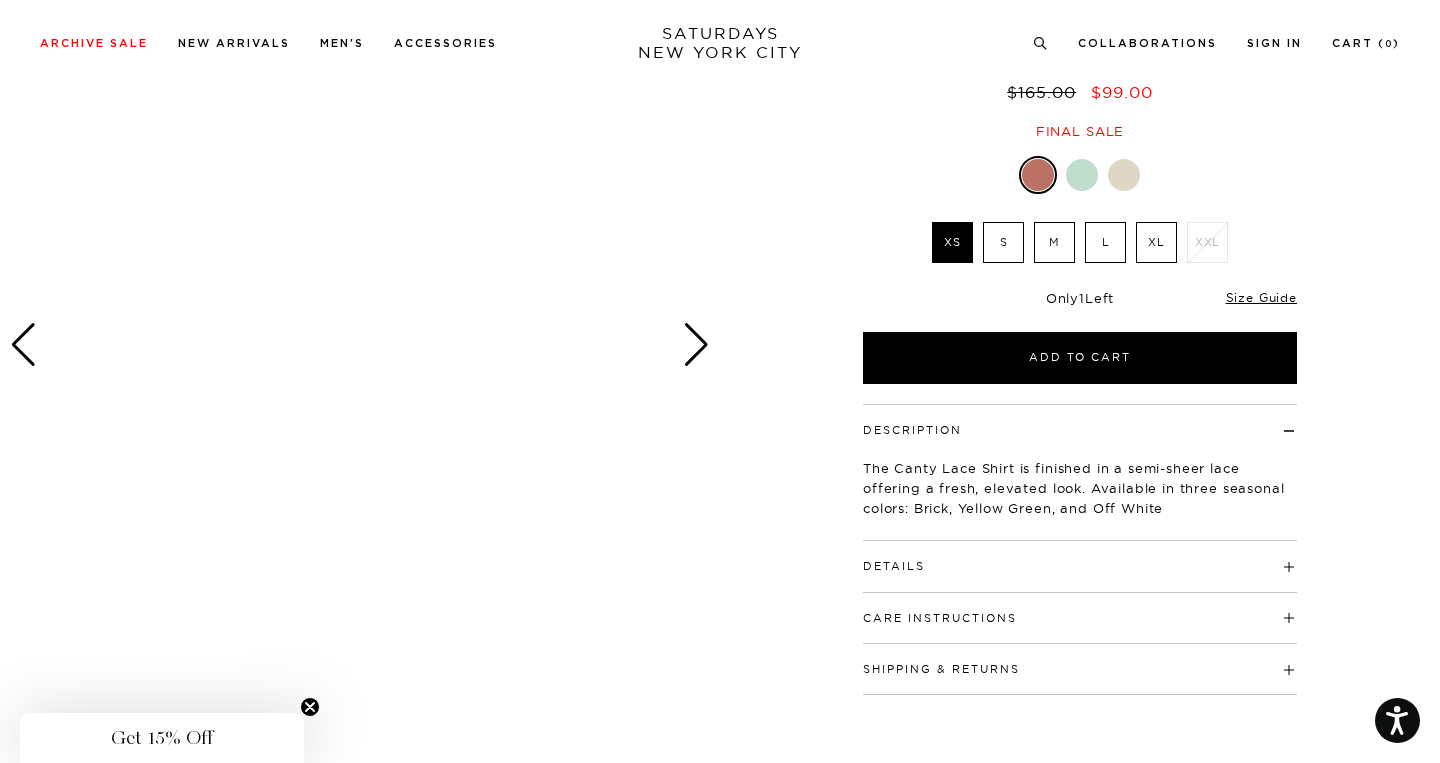click at bounding box center [1082, 175] 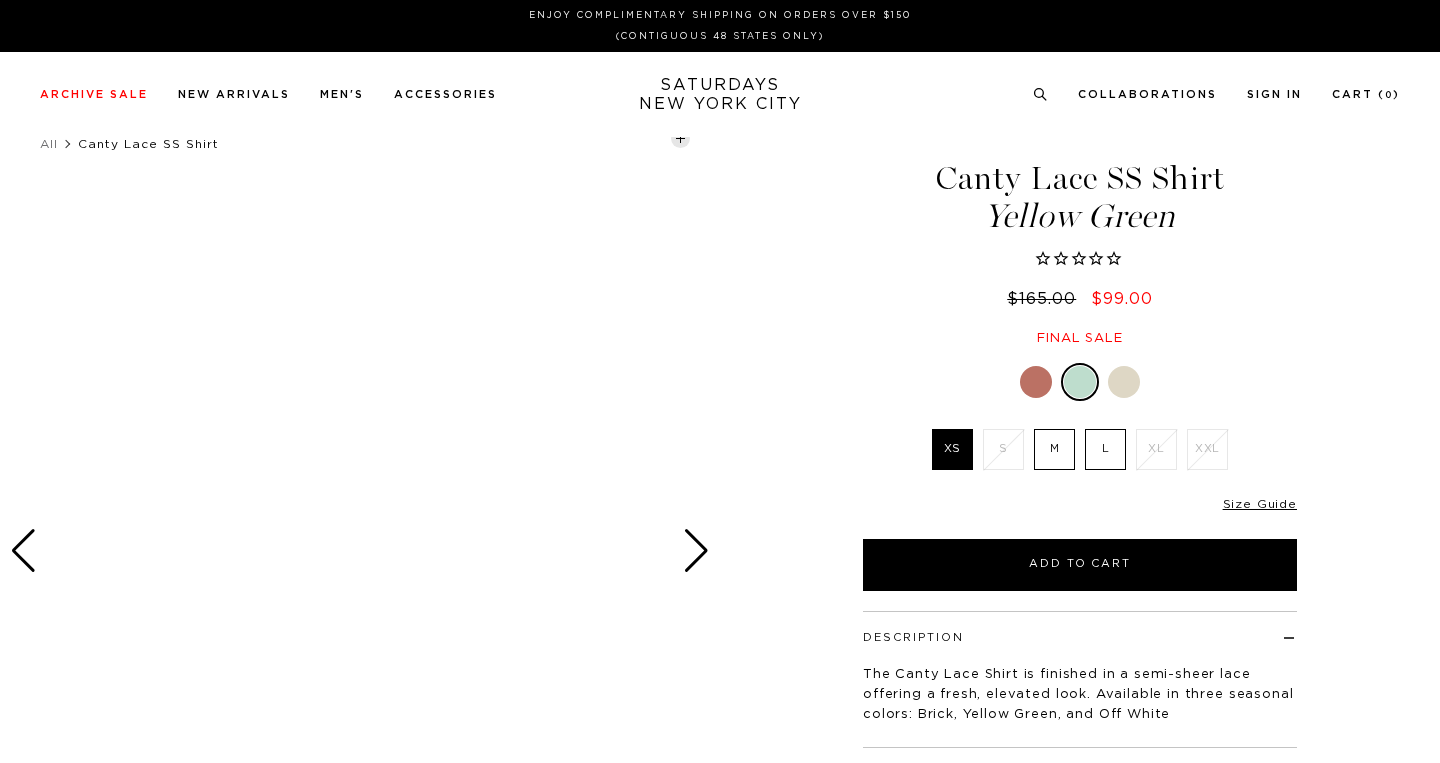 scroll, scrollTop: 0, scrollLeft: 0, axis: both 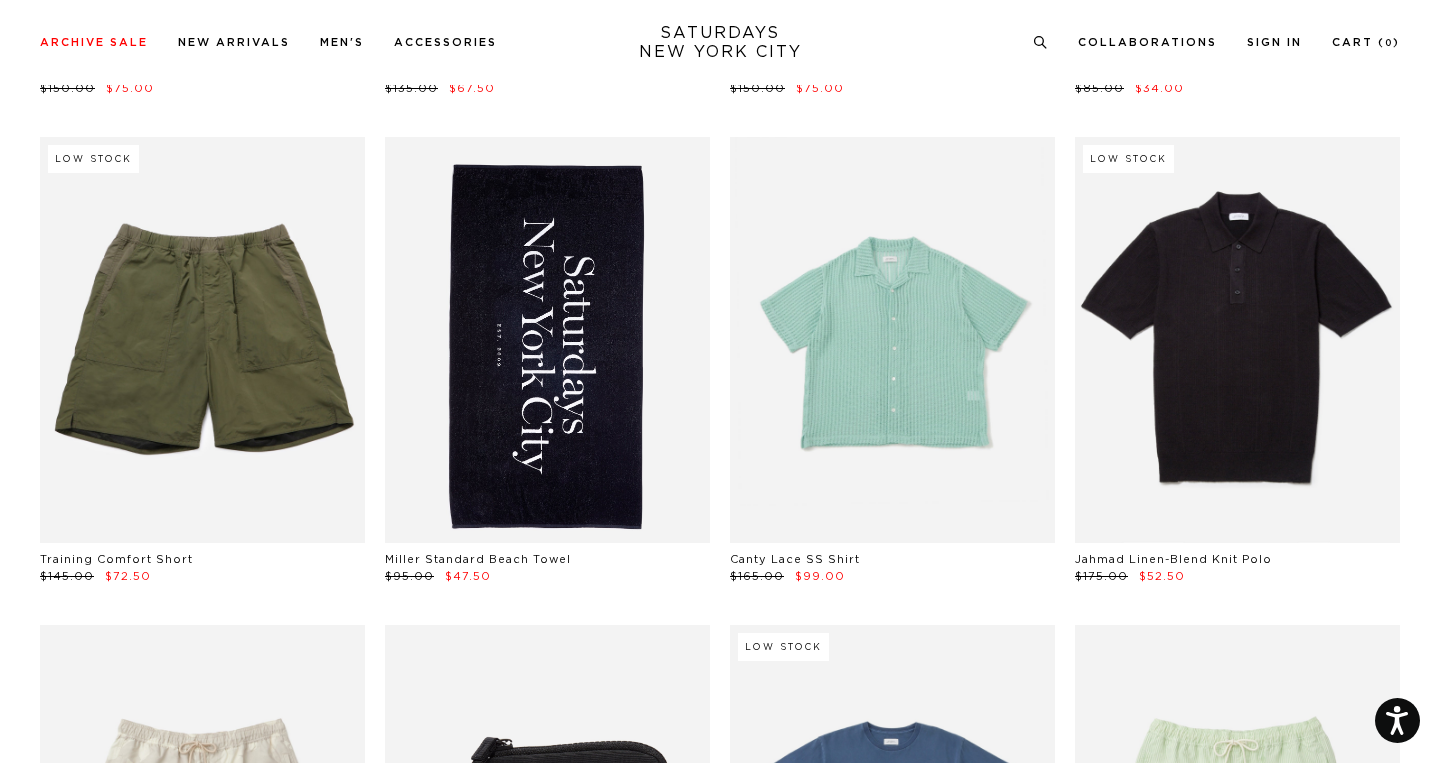 click at bounding box center [892, 340] 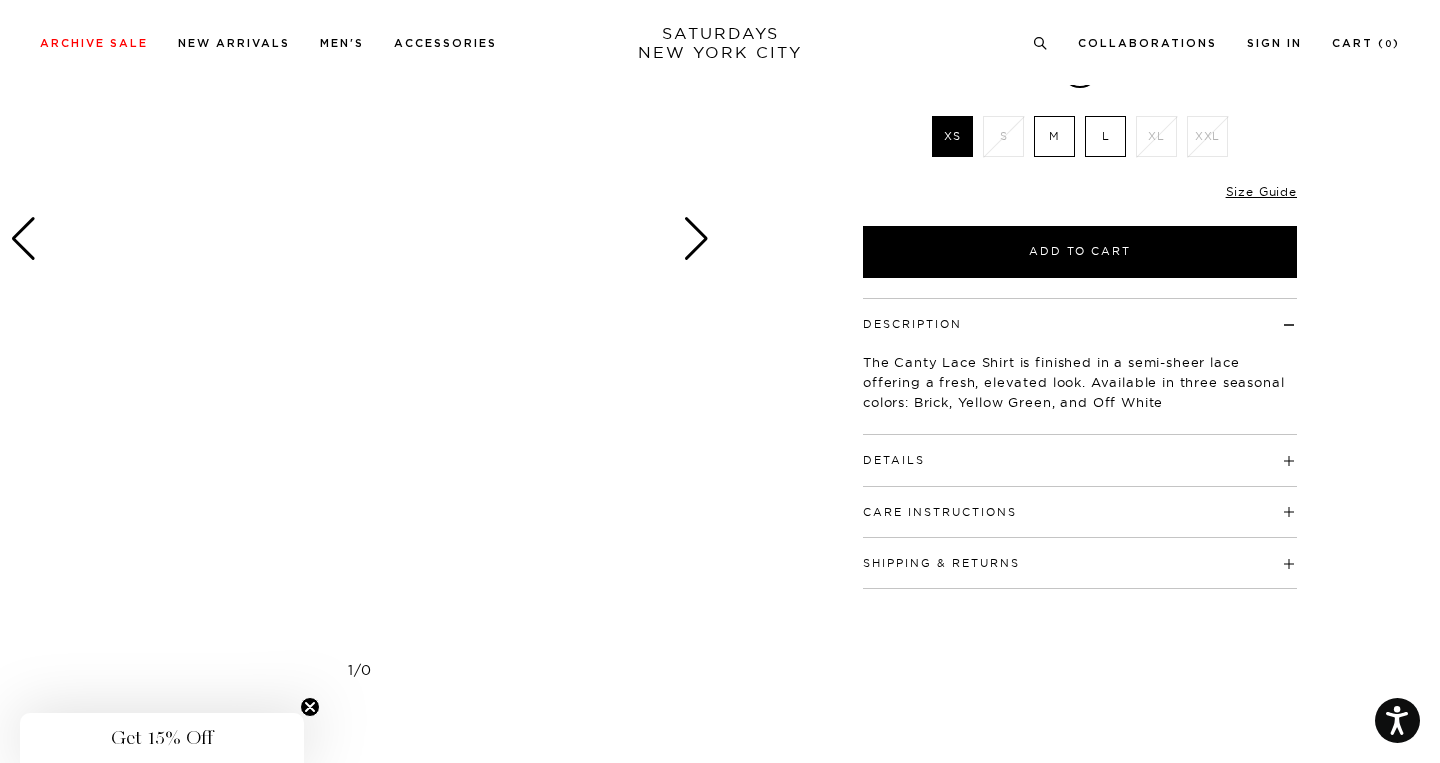 scroll, scrollTop: 0, scrollLeft: 0, axis: both 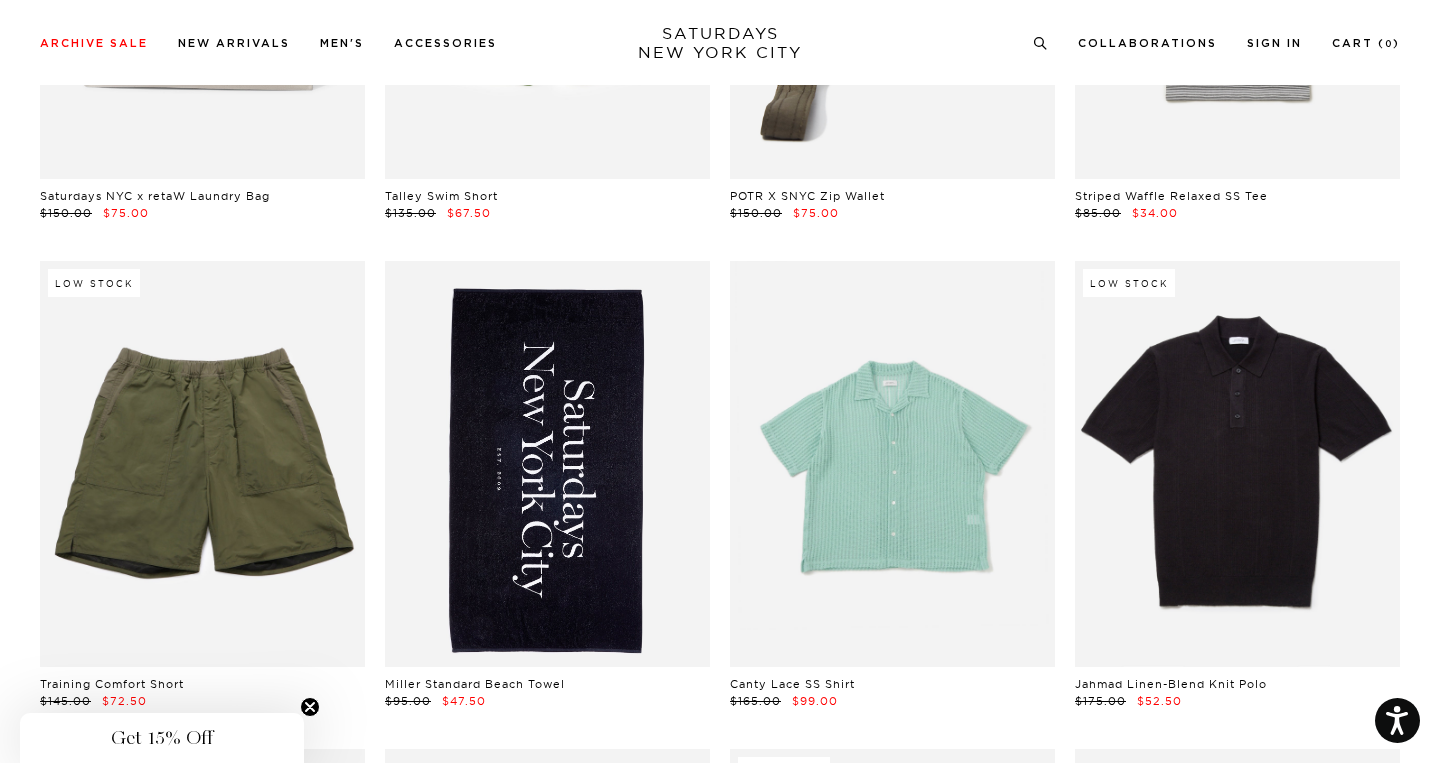 click at bounding box center [892, 464] 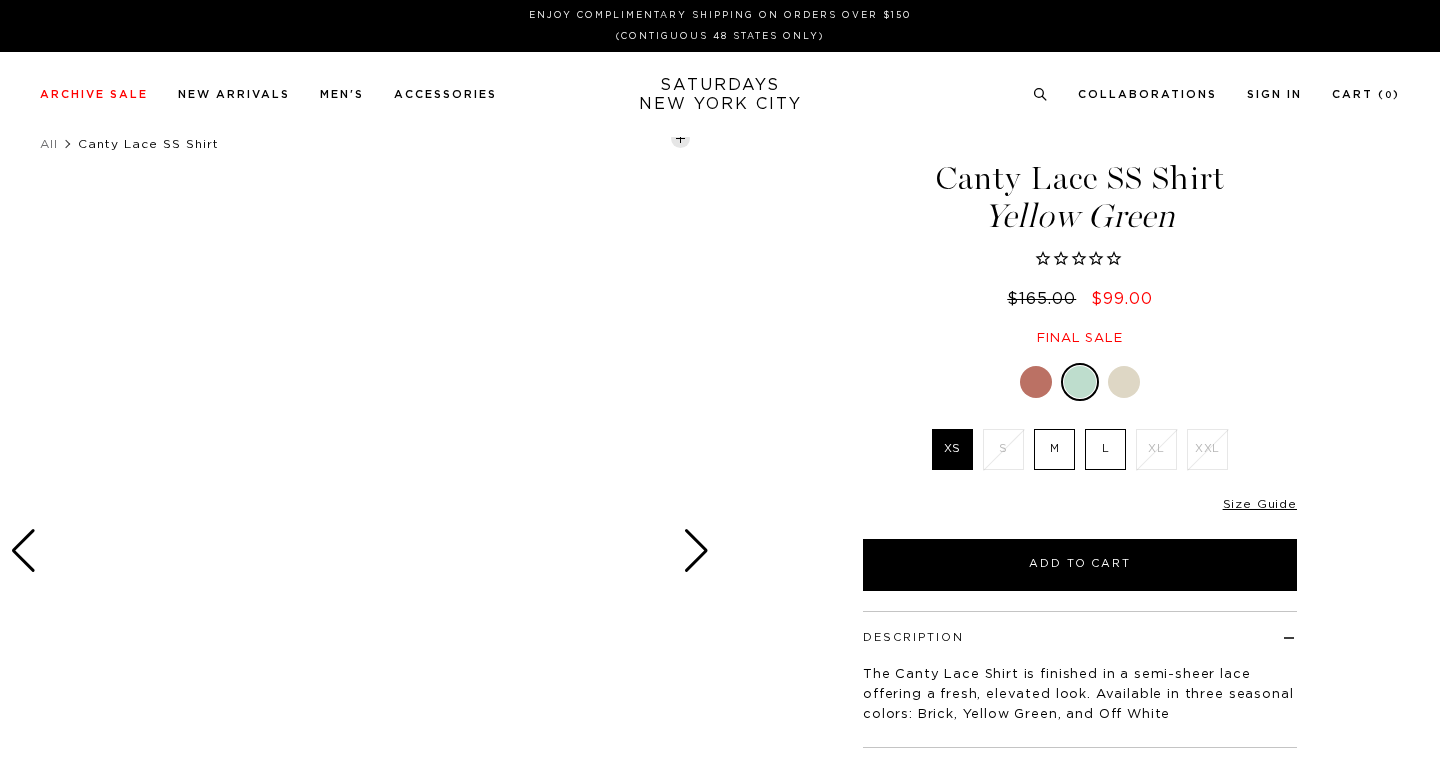 scroll, scrollTop: 0, scrollLeft: 0, axis: both 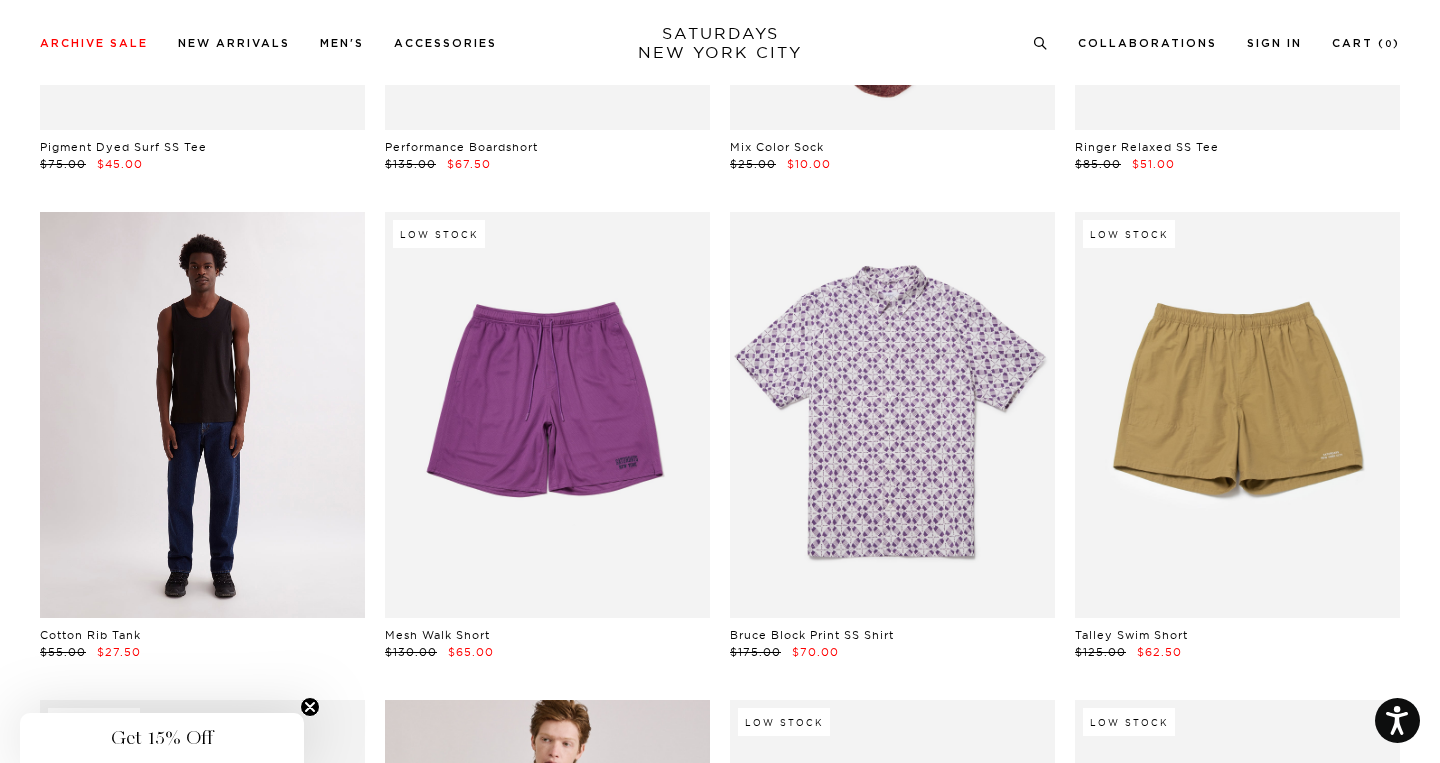 click at bounding box center [202, 415] 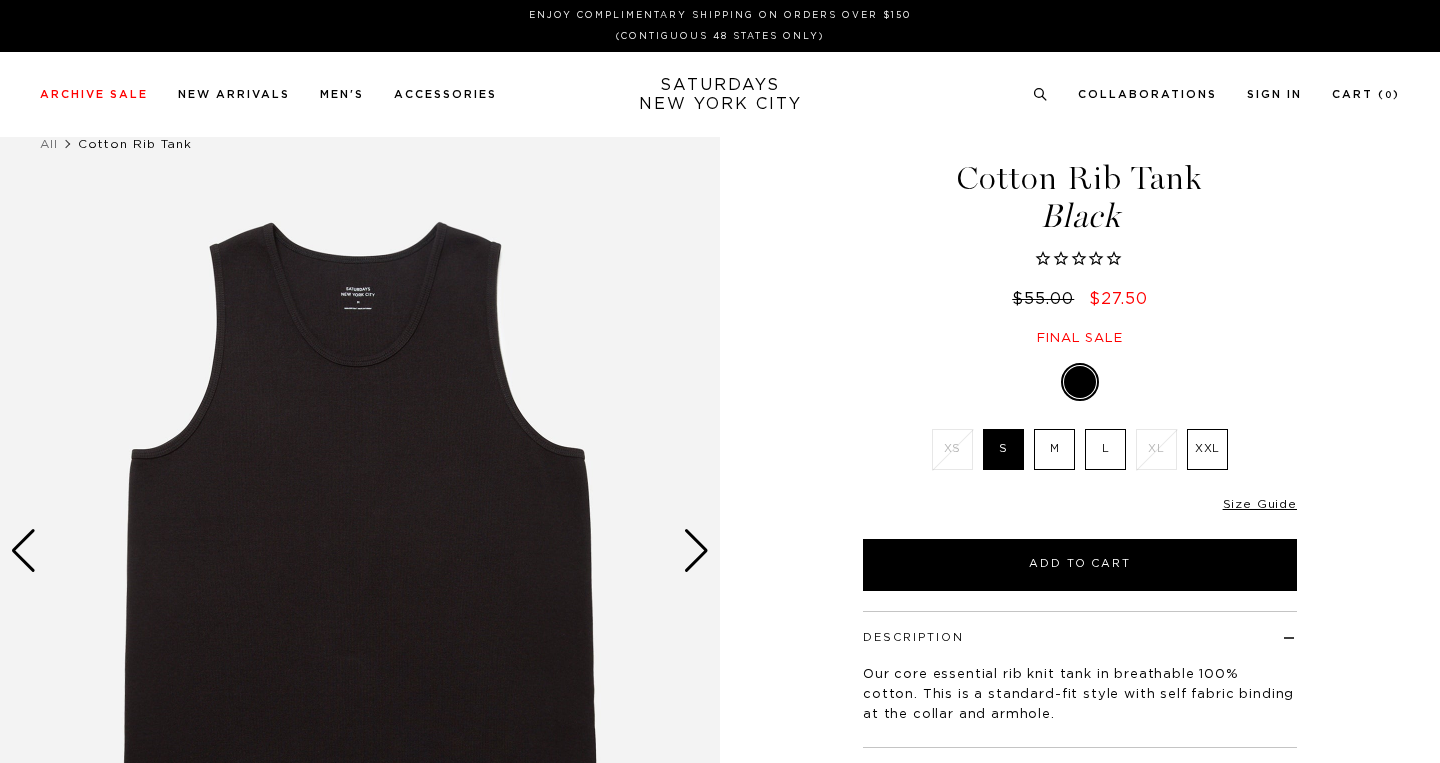 scroll, scrollTop: 0, scrollLeft: 0, axis: both 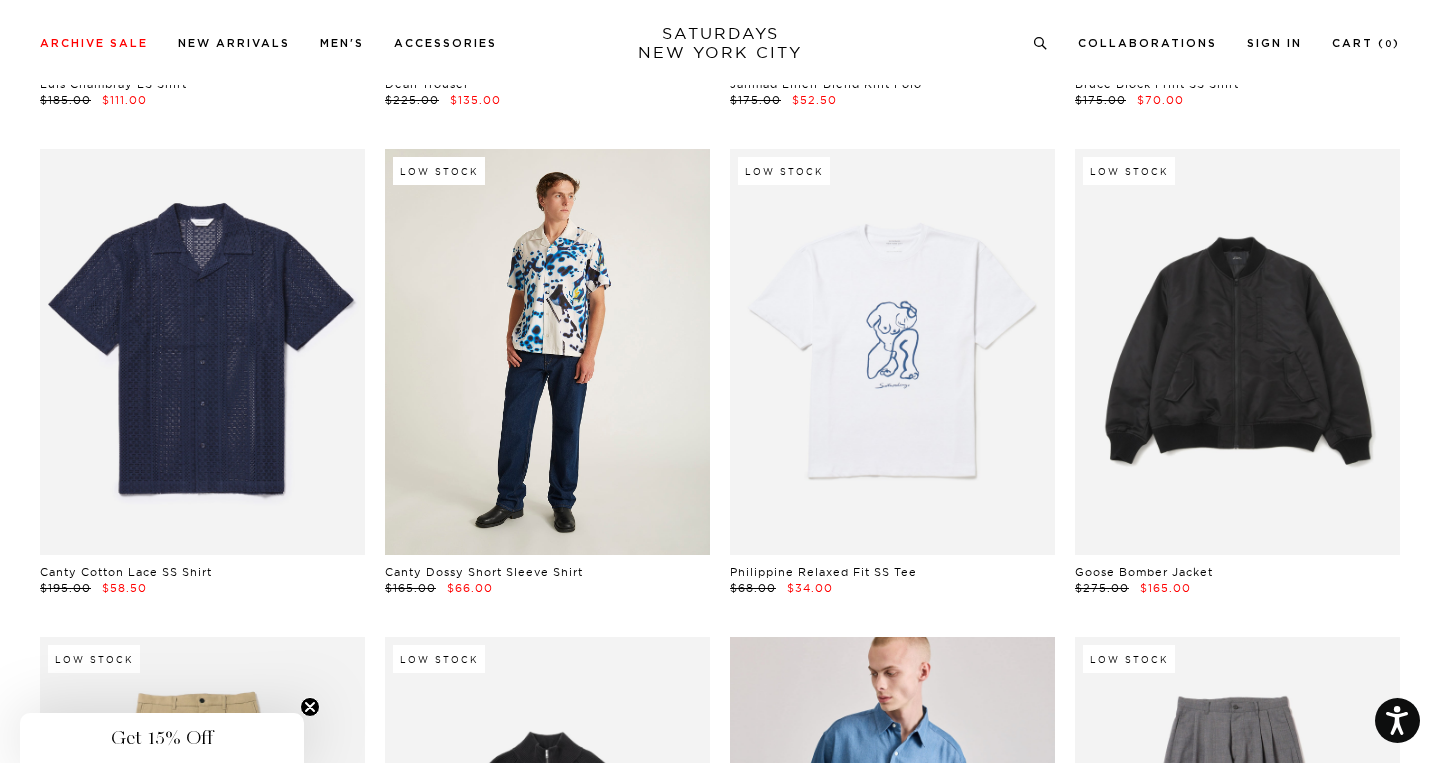 click at bounding box center [547, 352] 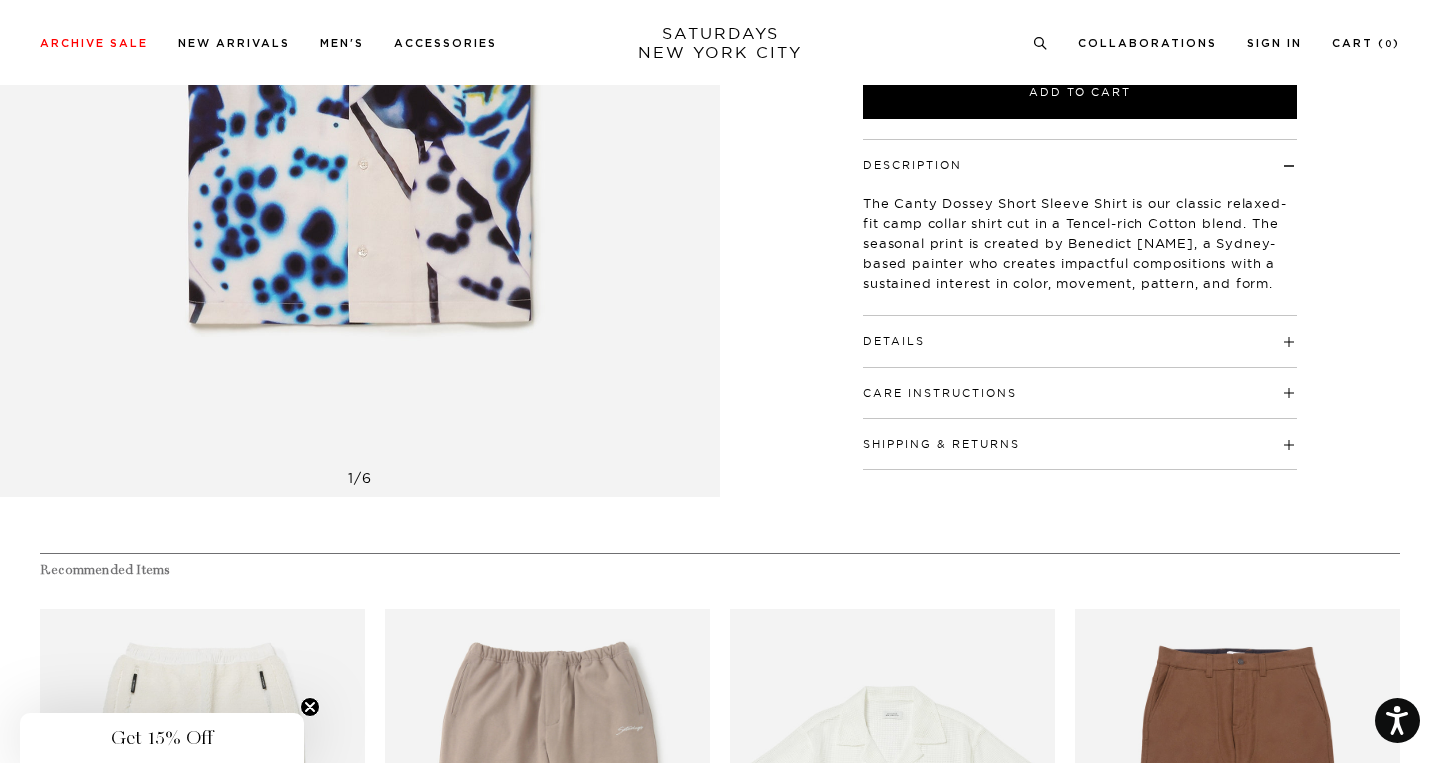 scroll, scrollTop: 275, scrollLeft: 0, axis: vertical 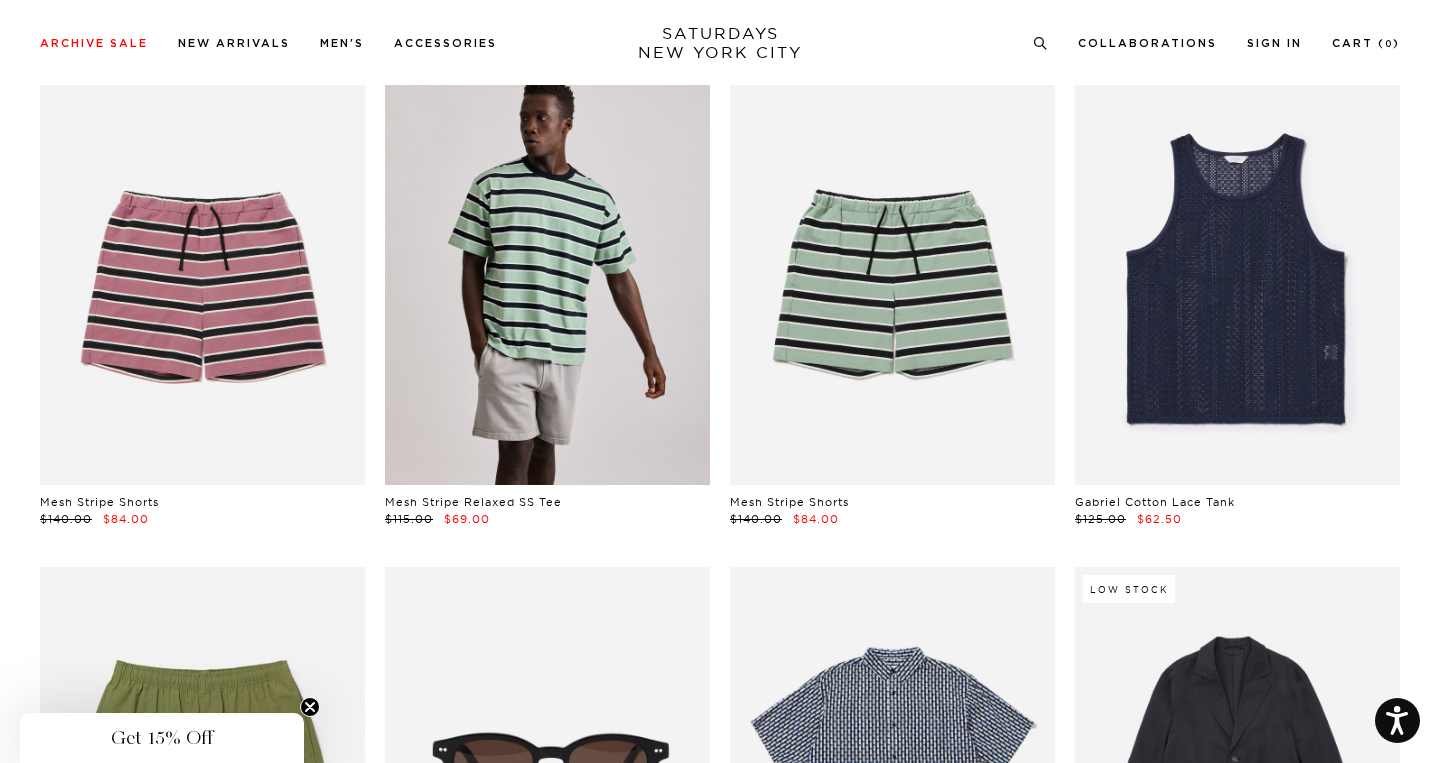click at bounding box center [547, 282] 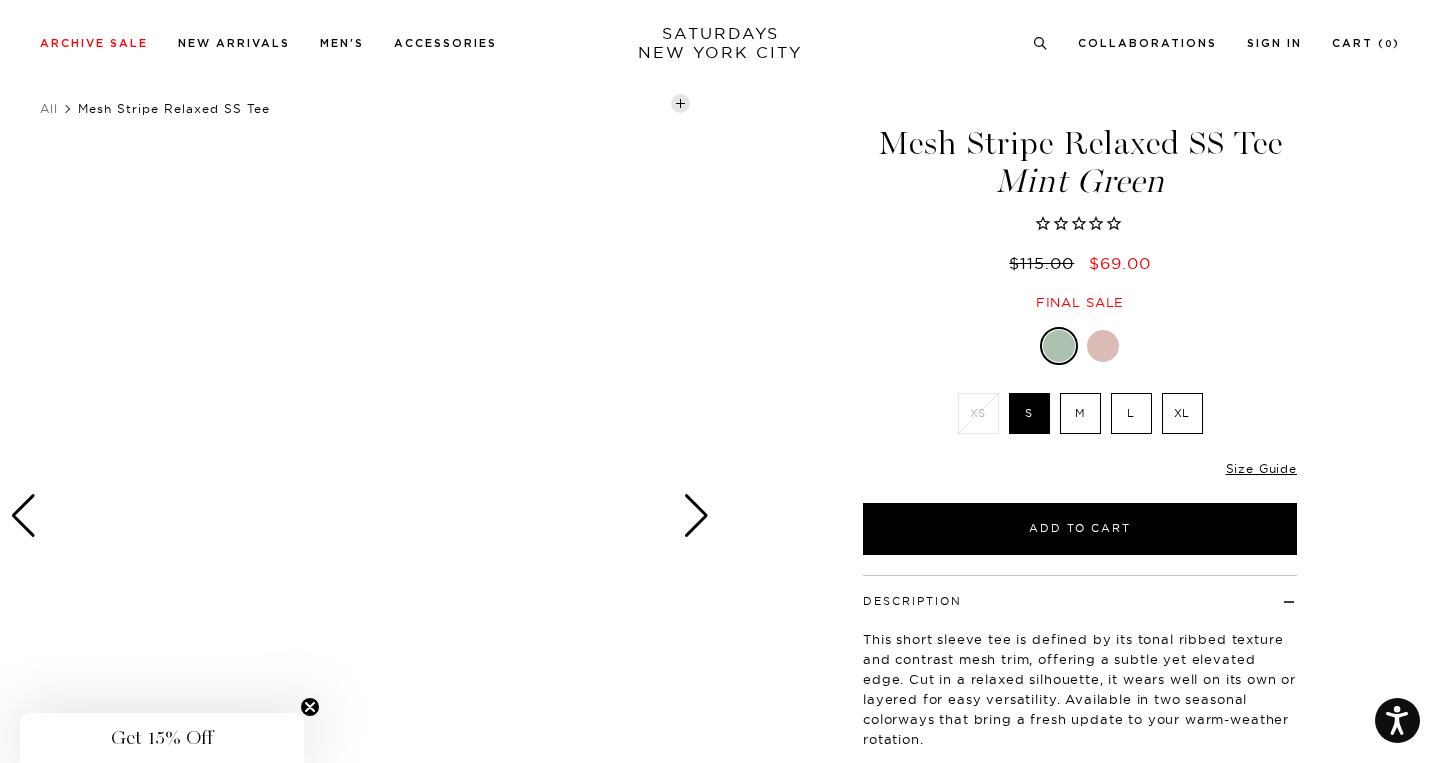 scroll, scrollTop: 43, scrollLeft: 0, axis: vertical 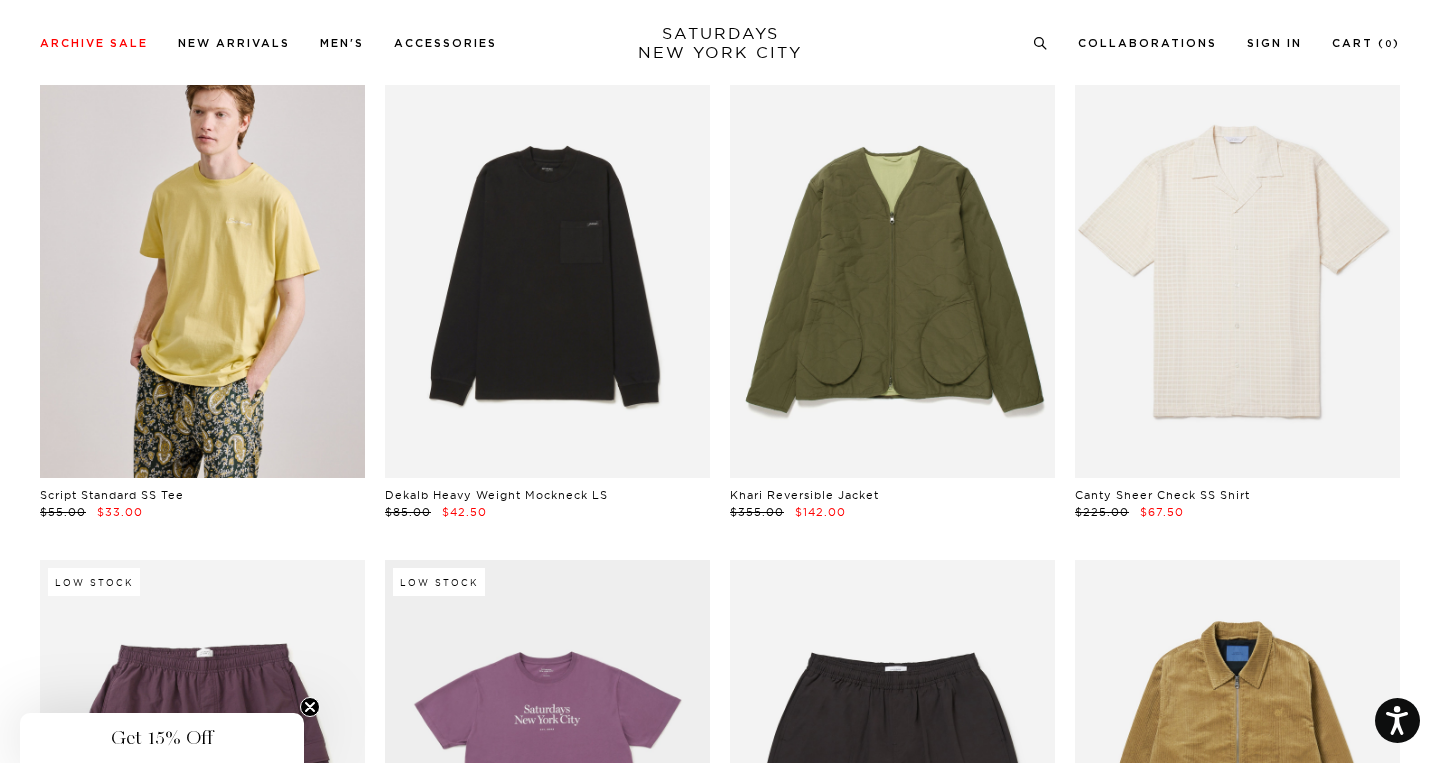click at bounding box center (202, 275) 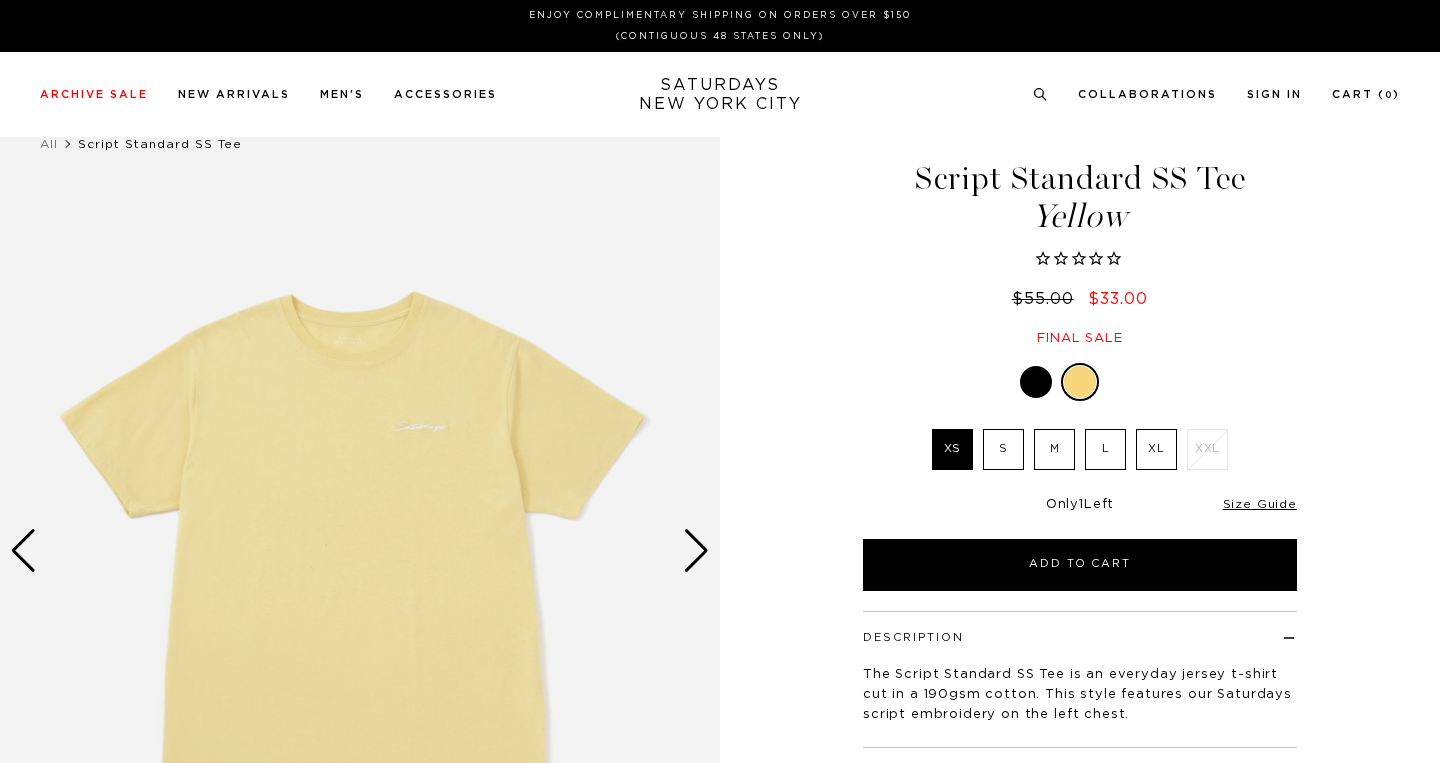 scroll, scrollTop: 0, scrollLeft: 0, axis: both 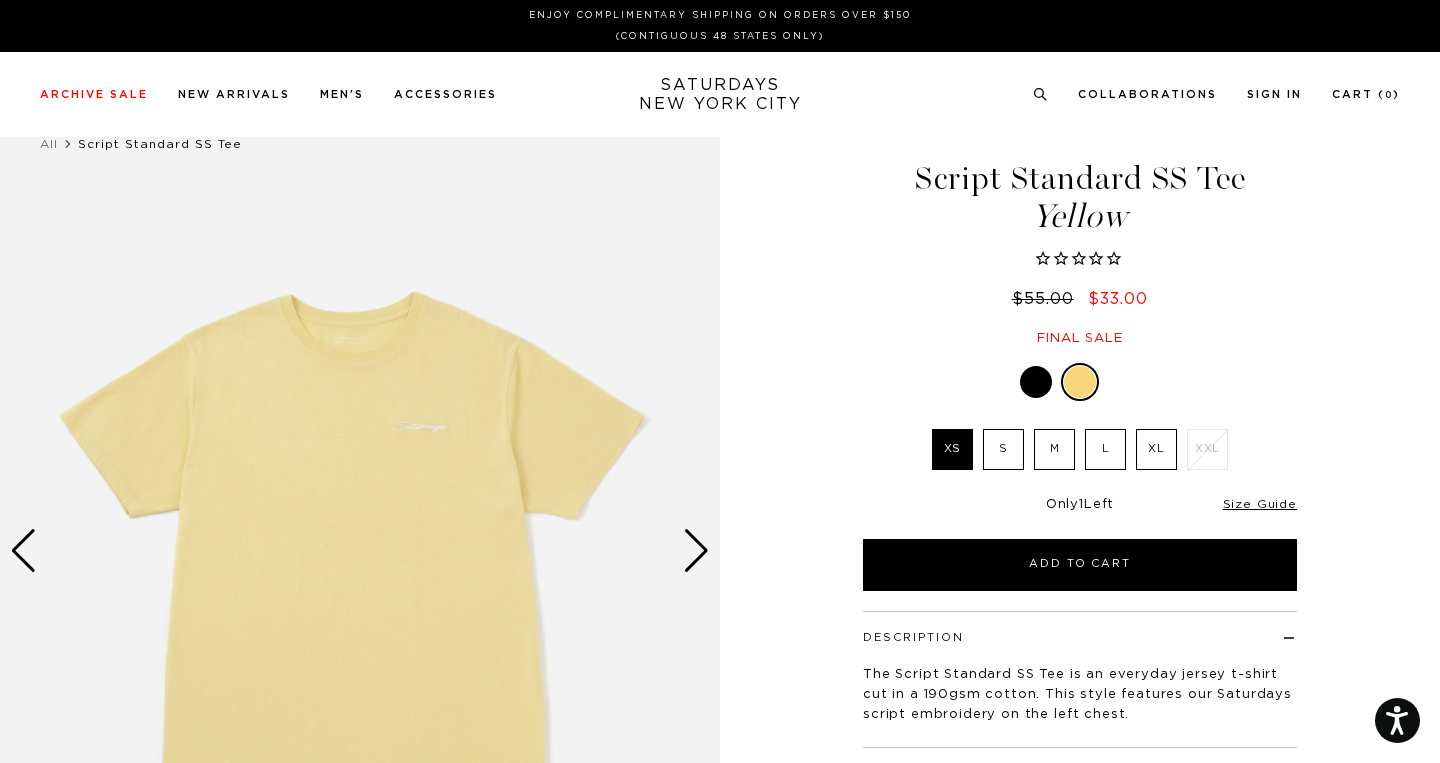 click at bounding box center [696, 551] 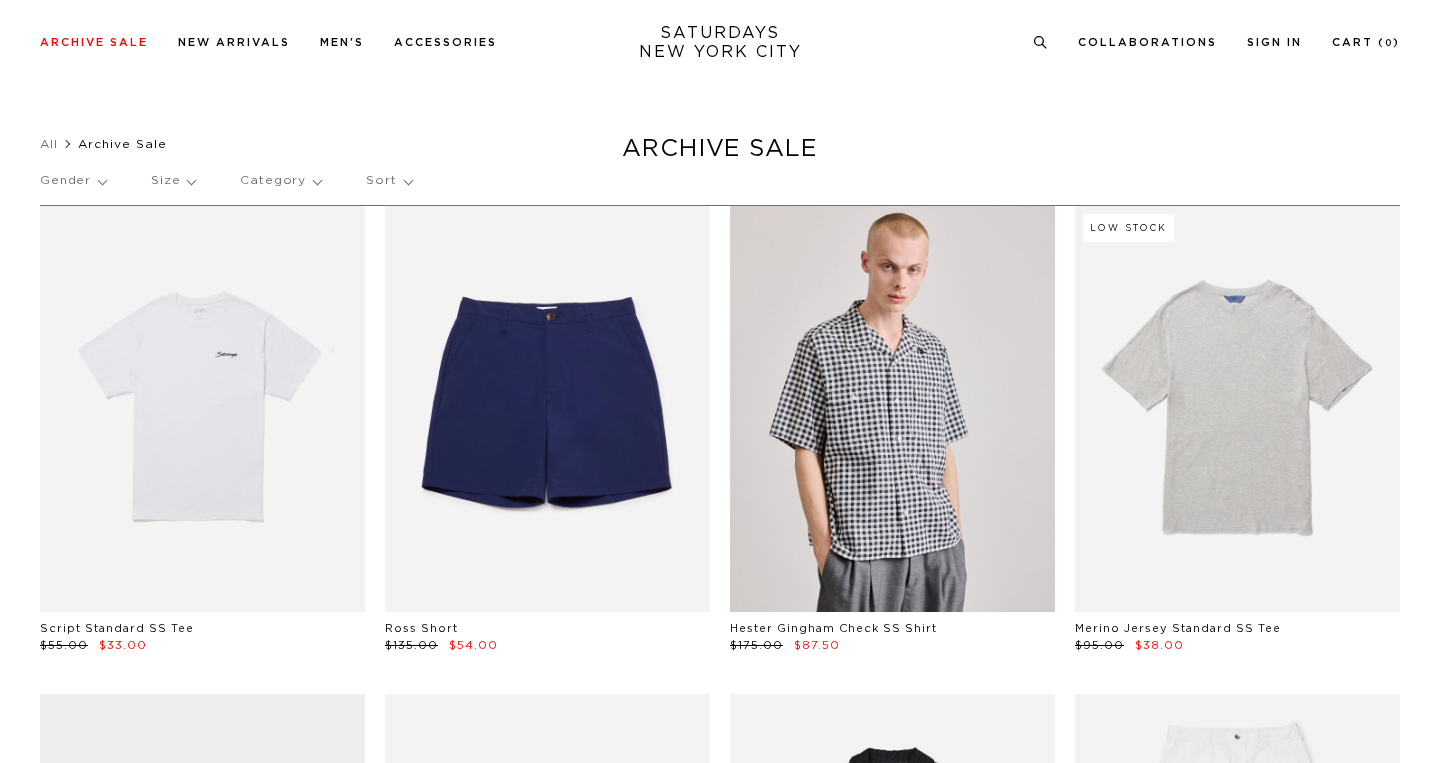 scroll, scrollTop: 5505, scrollLeft: 0, axis: vertical 